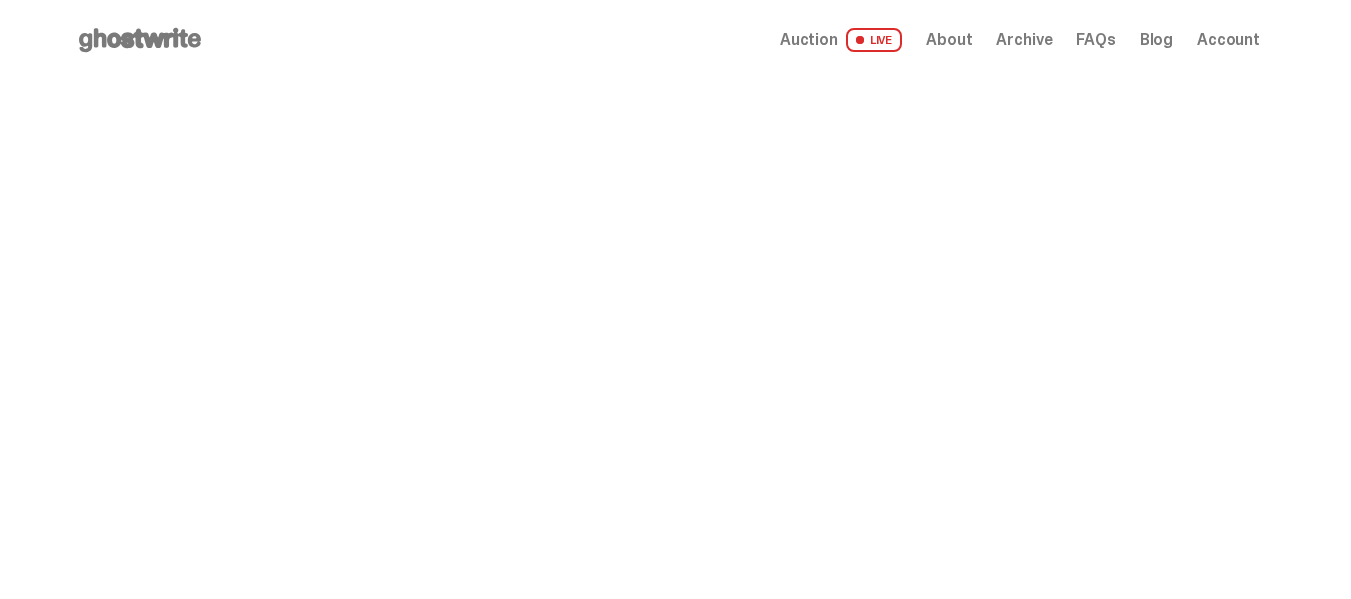 scroll, scrollTop: 0, scrollLeft: 0, axis: both 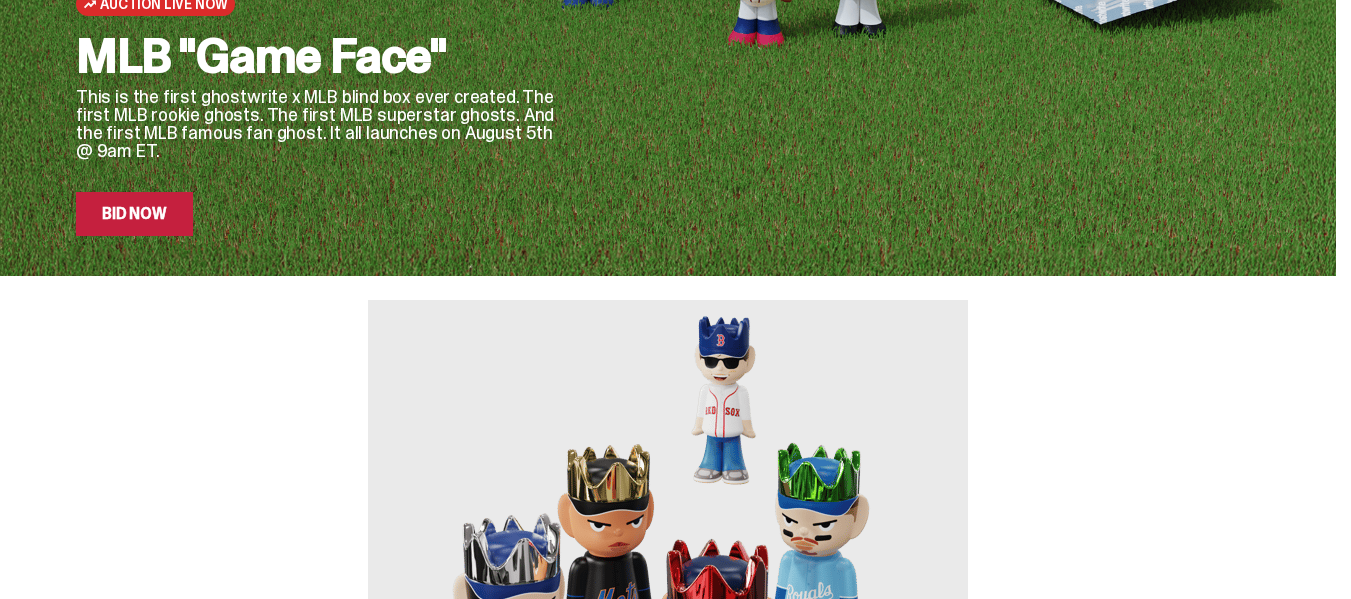 click on "Bid Now" at bounding box center [134, 214] 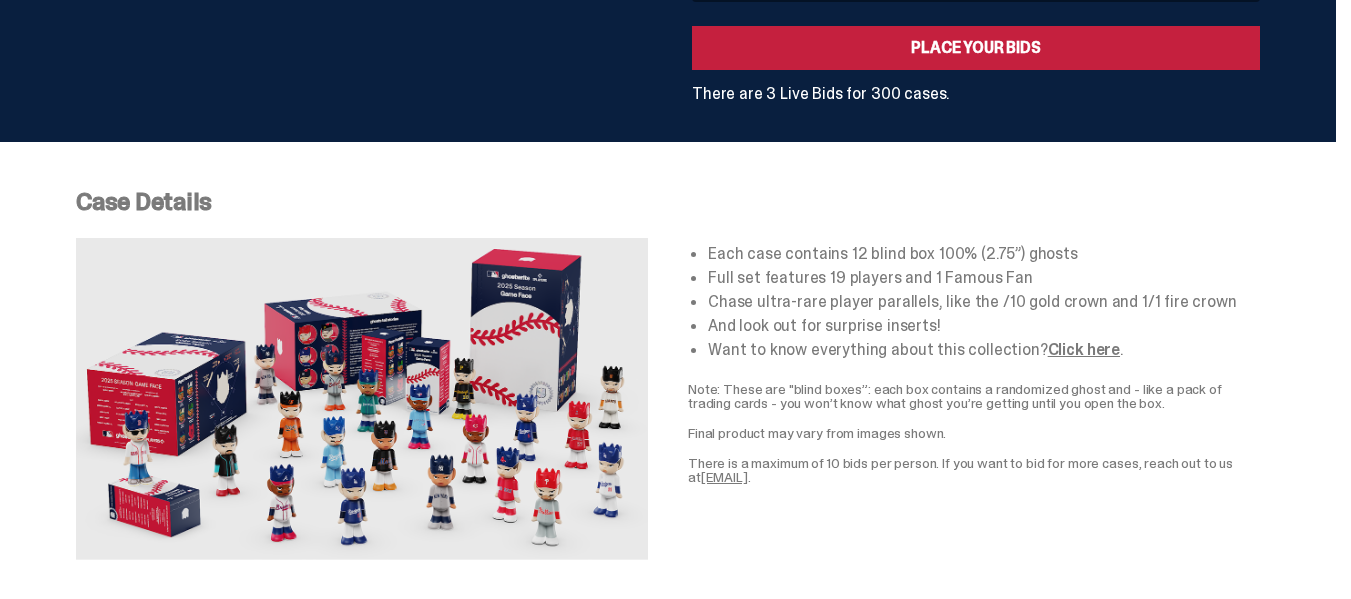 scroll, scrollTop: 0, scrollLeft: 0, axis: both 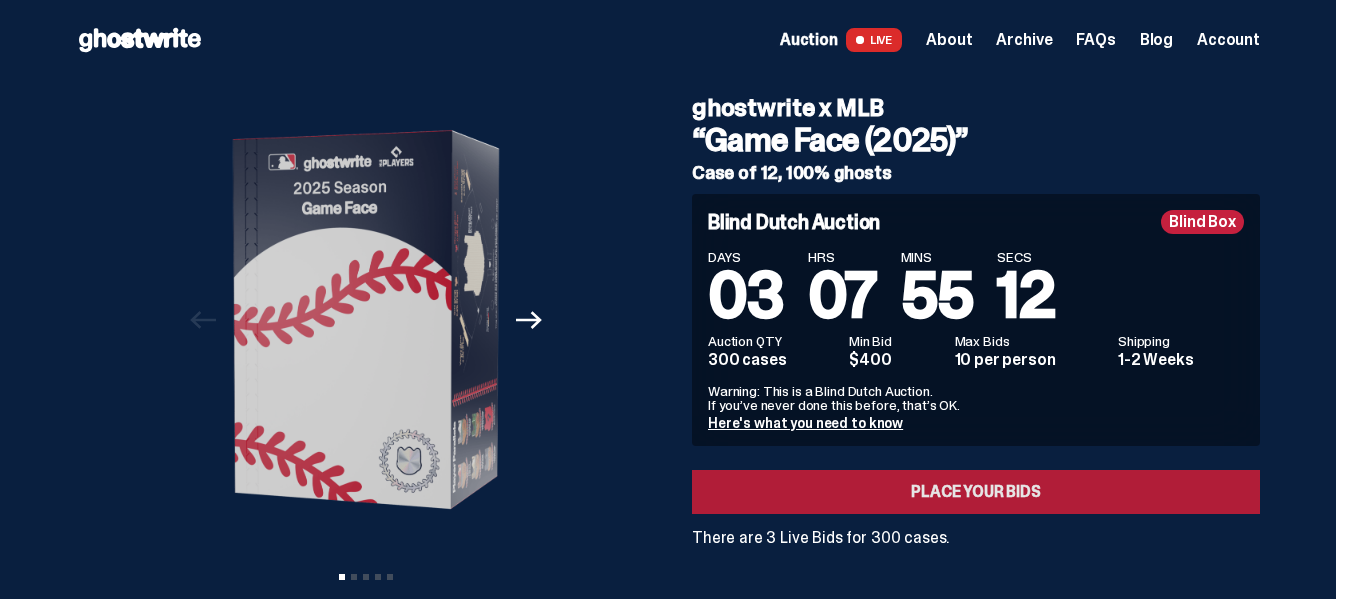 click on "Place your Bids" at bounding box center (976, 492) 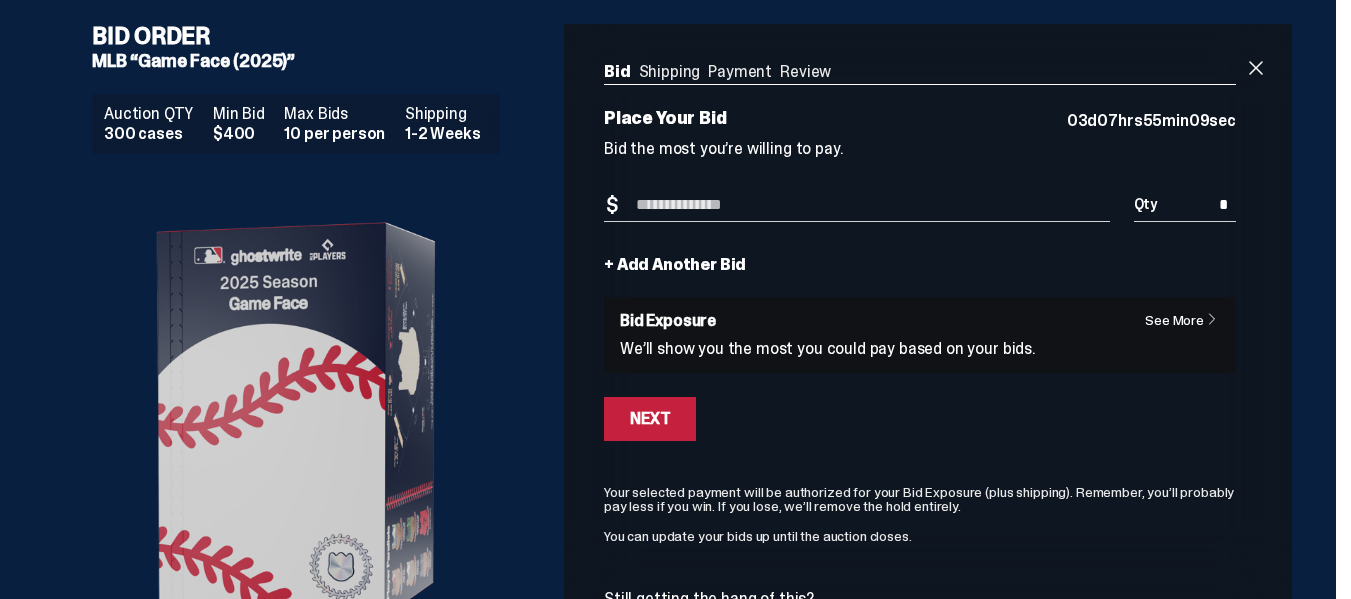 drag, startPoint x: 1350, startPoint y: 91, endPoint x: 1350, endPoint y: 156, distance: 65 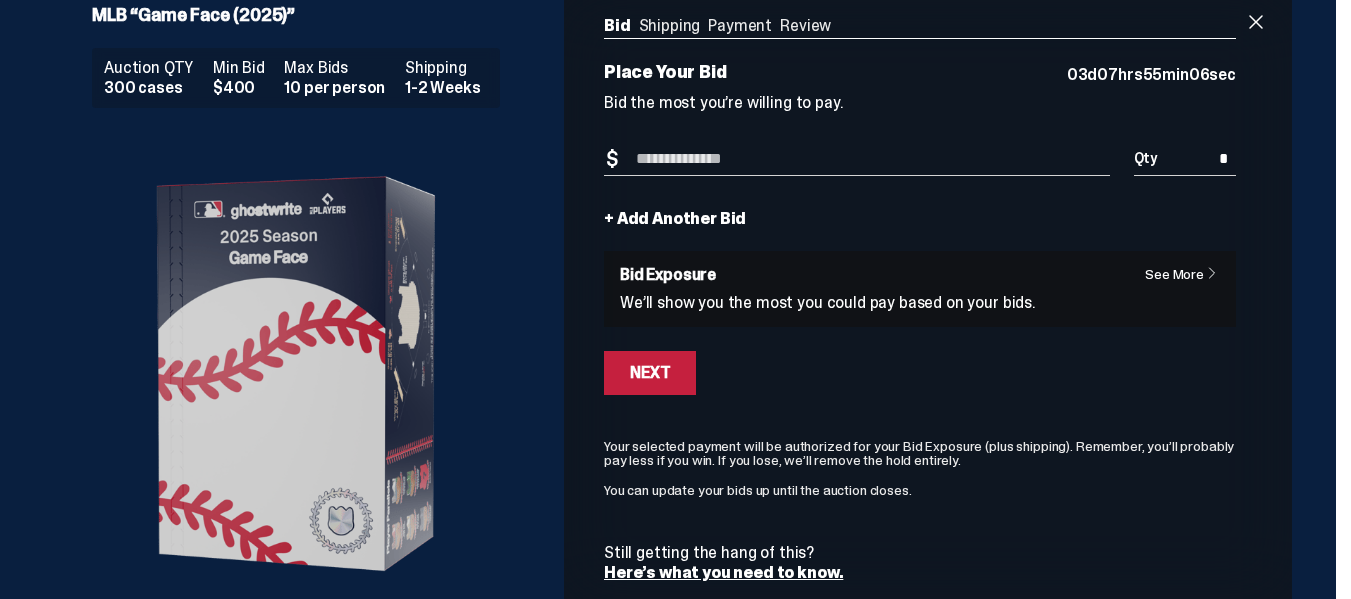scroll, scrollTop: 0, scrollLeft: 0, axis: both 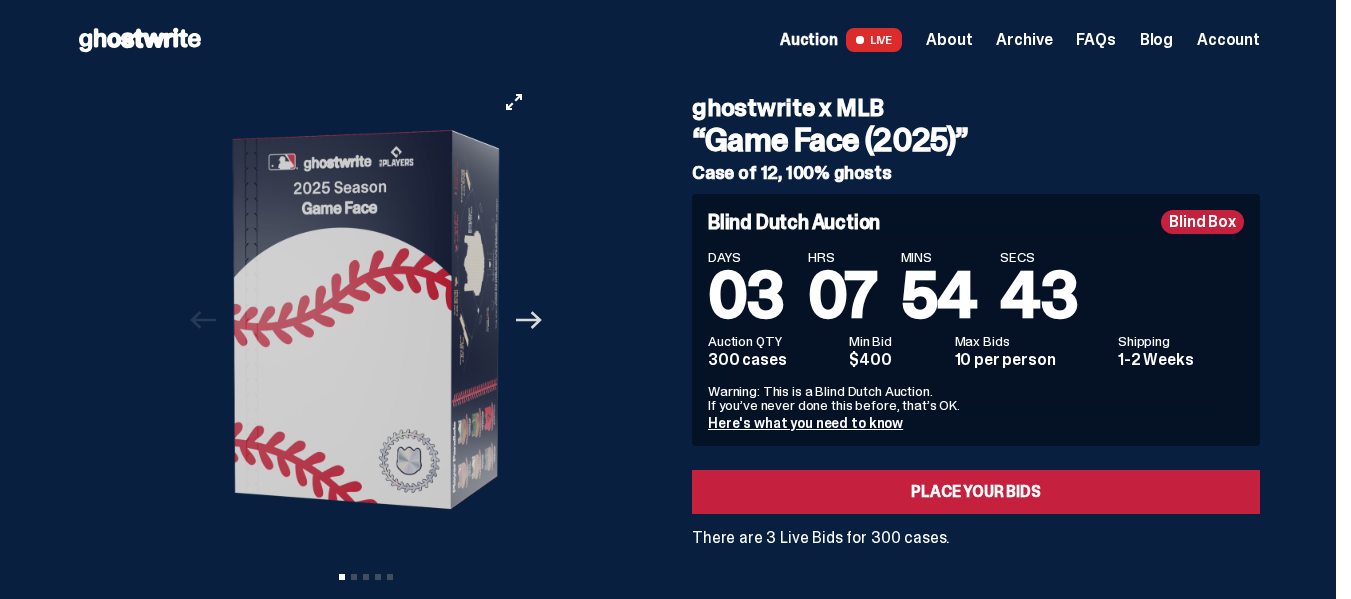 click on "Next" 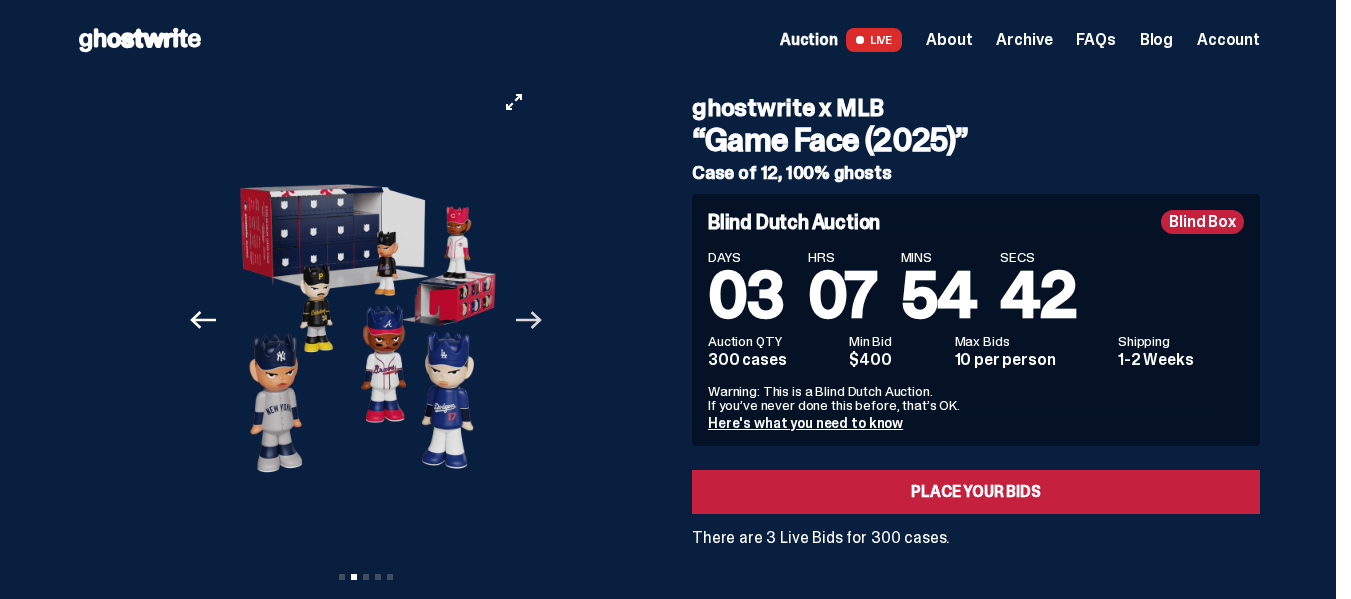 click on "Next" 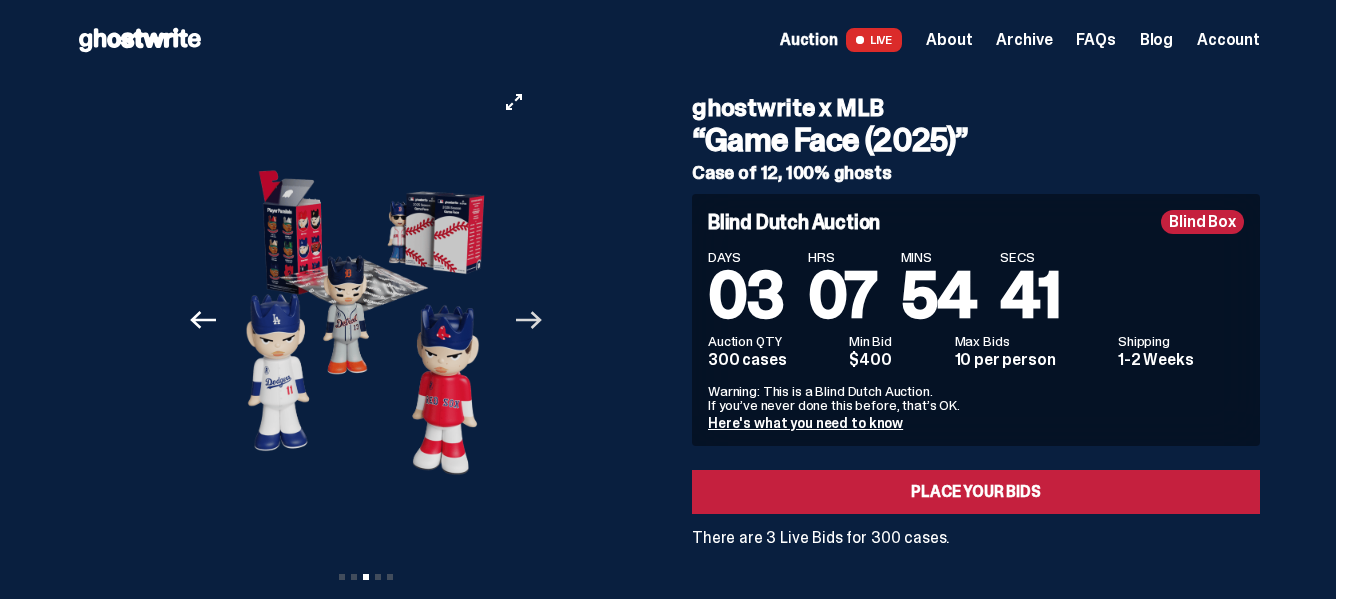 click on "Next" 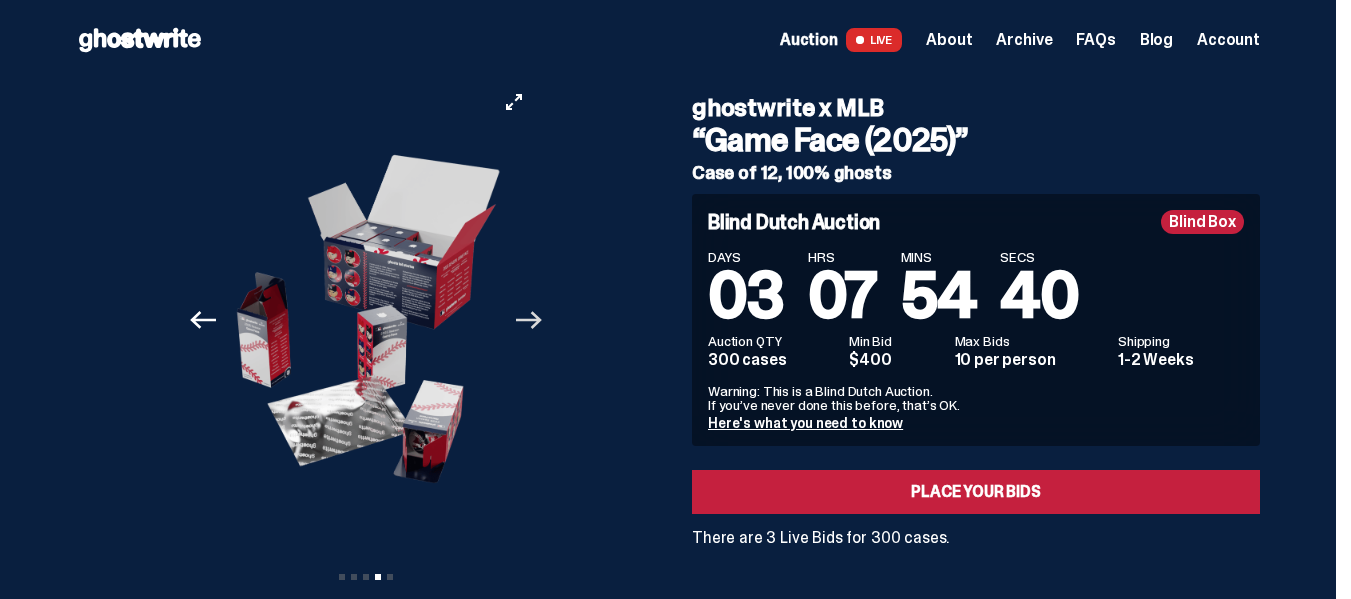 click on "Next" 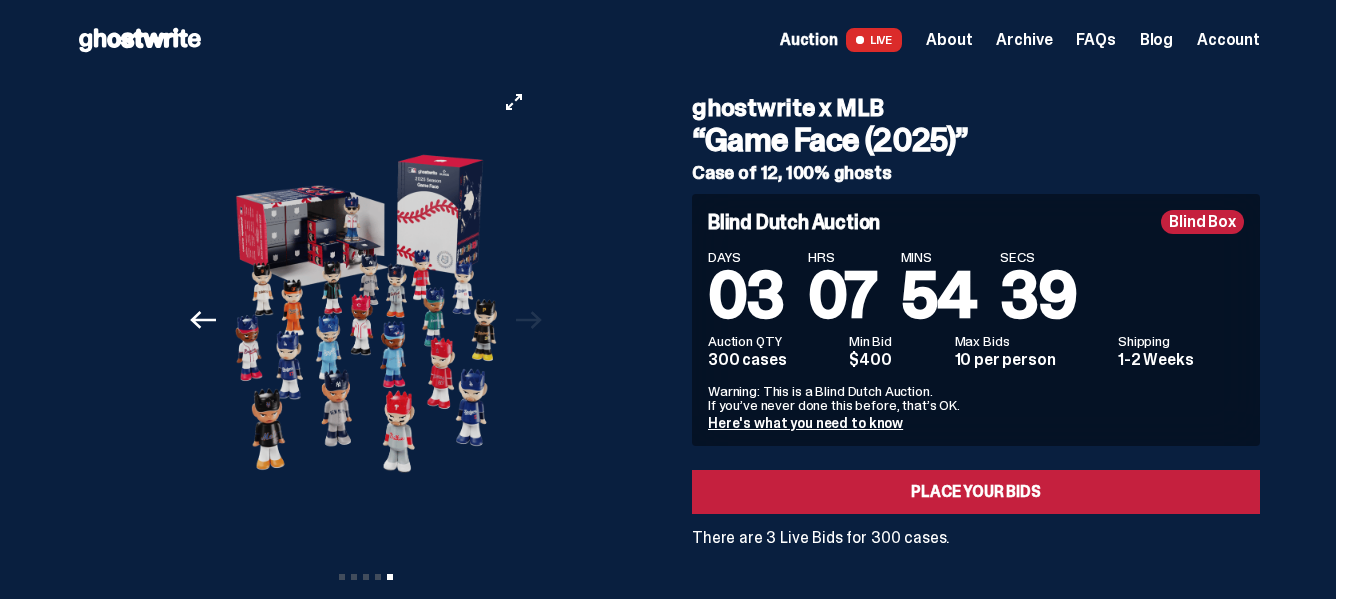 click at bounding box center [366, 320] 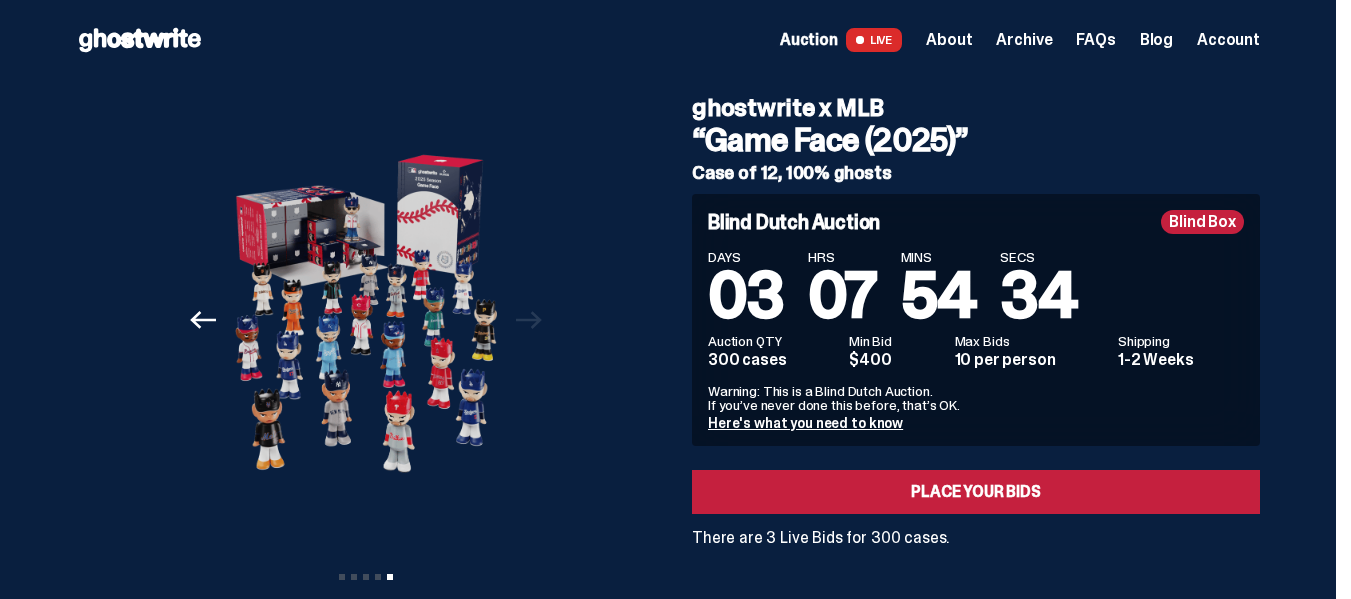 click on "Here's what you need to know" at bounding box center (805, 423) 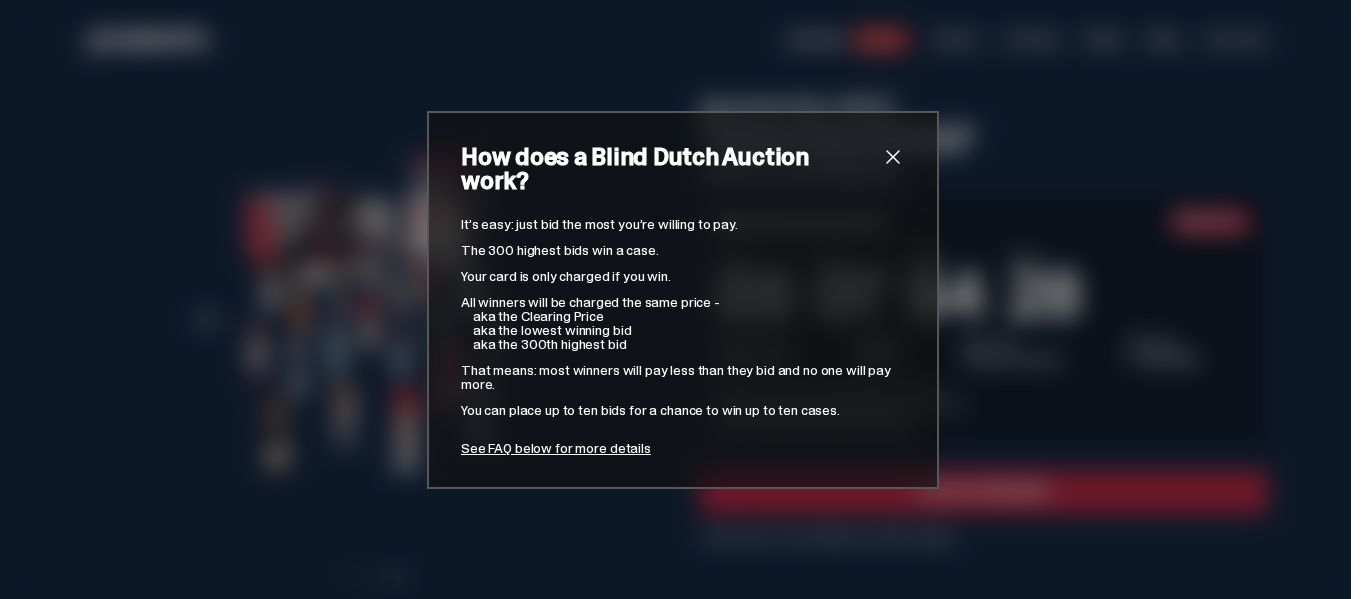 click at bounding box center [893, 157] 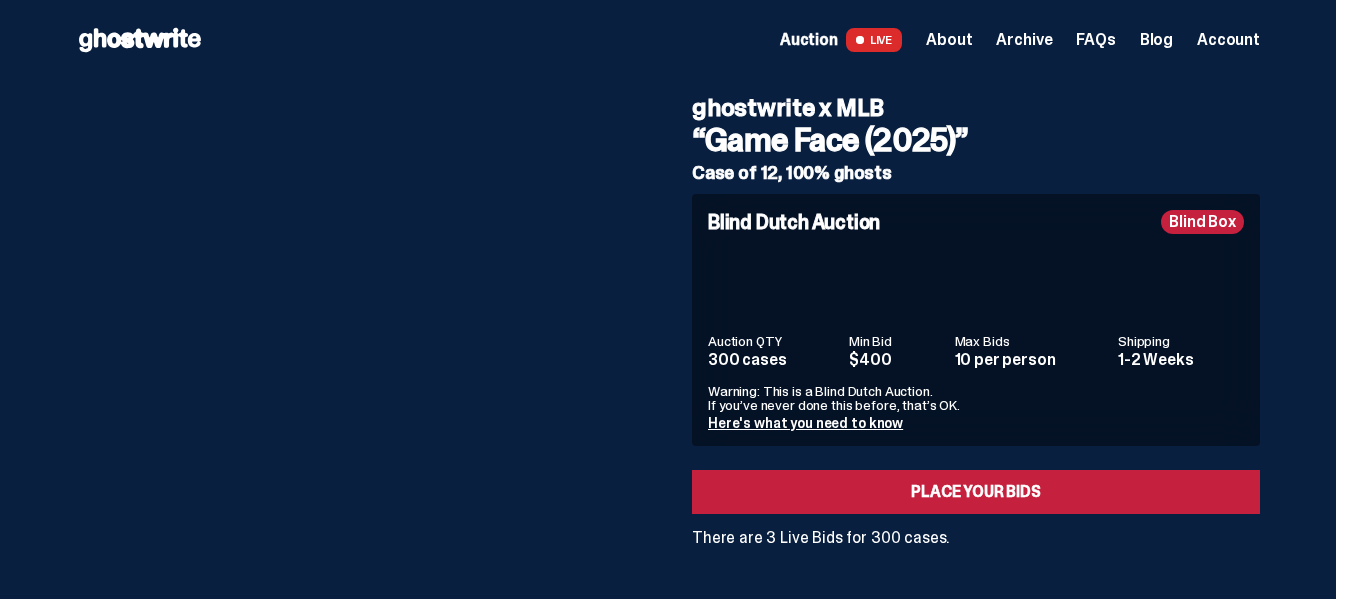 scroll, scrollTop: 0, scrollLeft: 0, axis: both 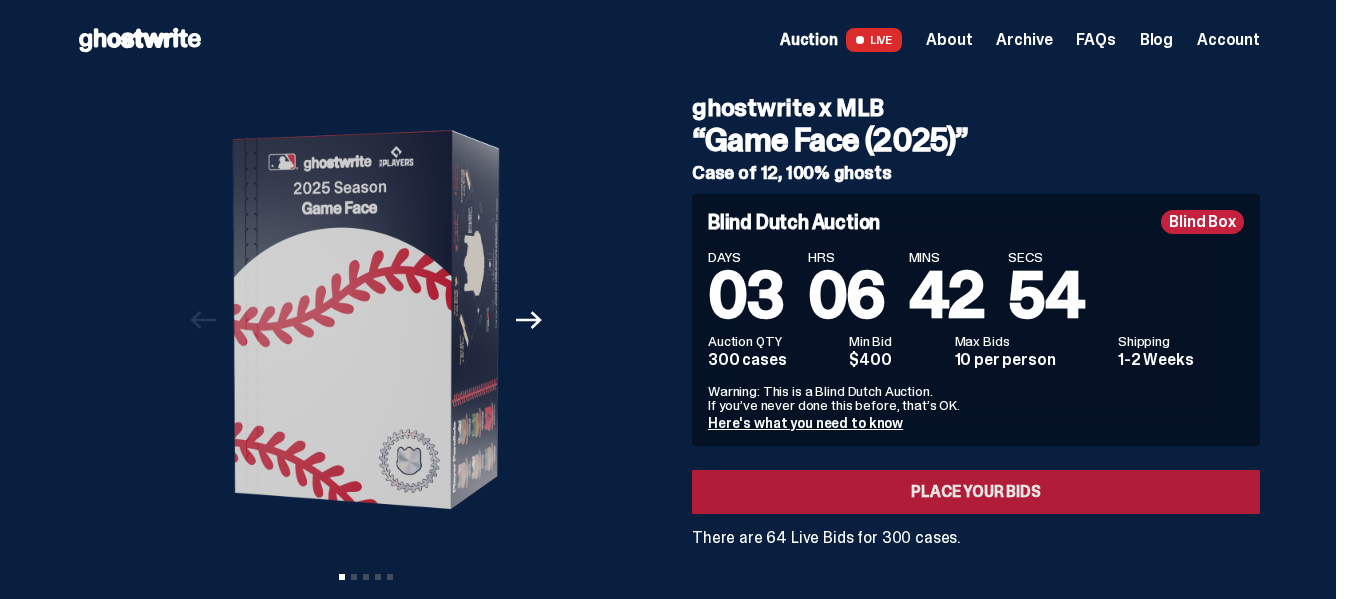 click on "Place your Bids" at bounding box center [976, 492] 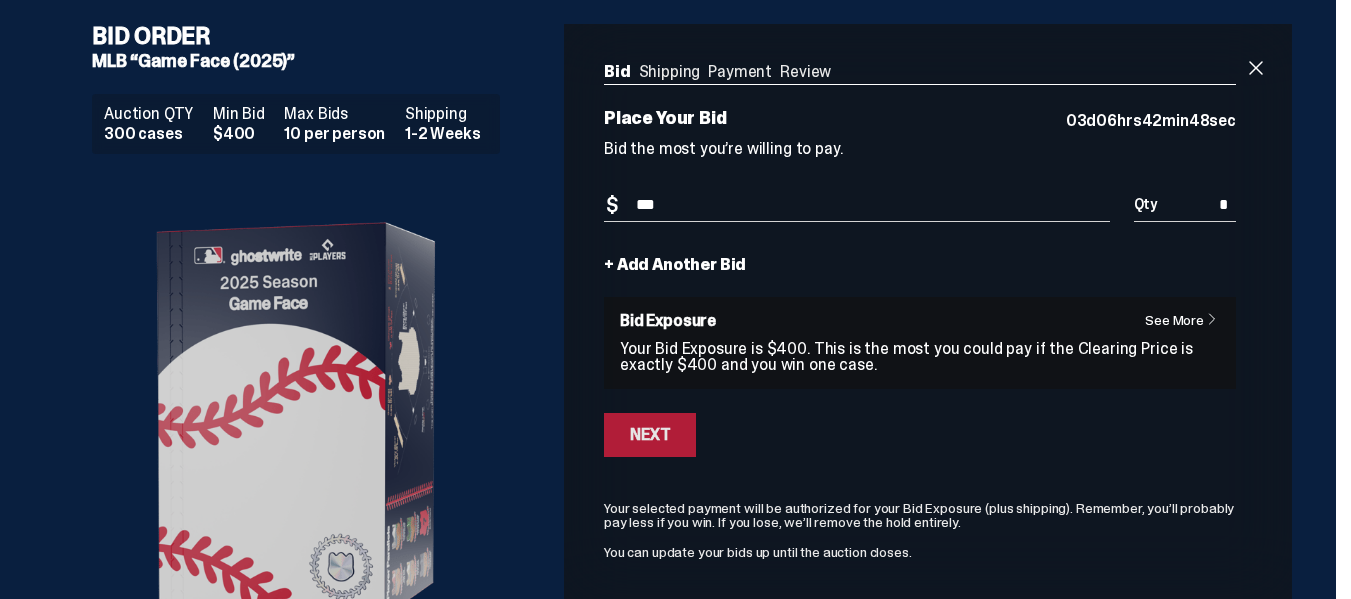 type on "***" 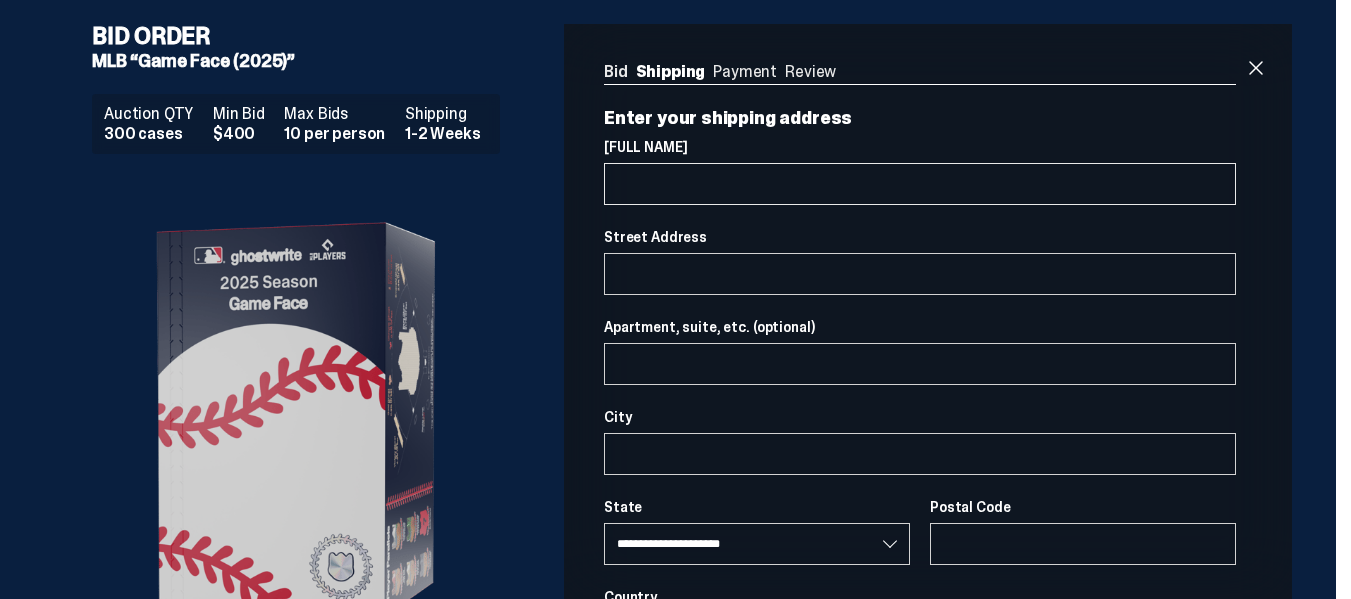 click on "Full Name" at bounding box center [920, 184] 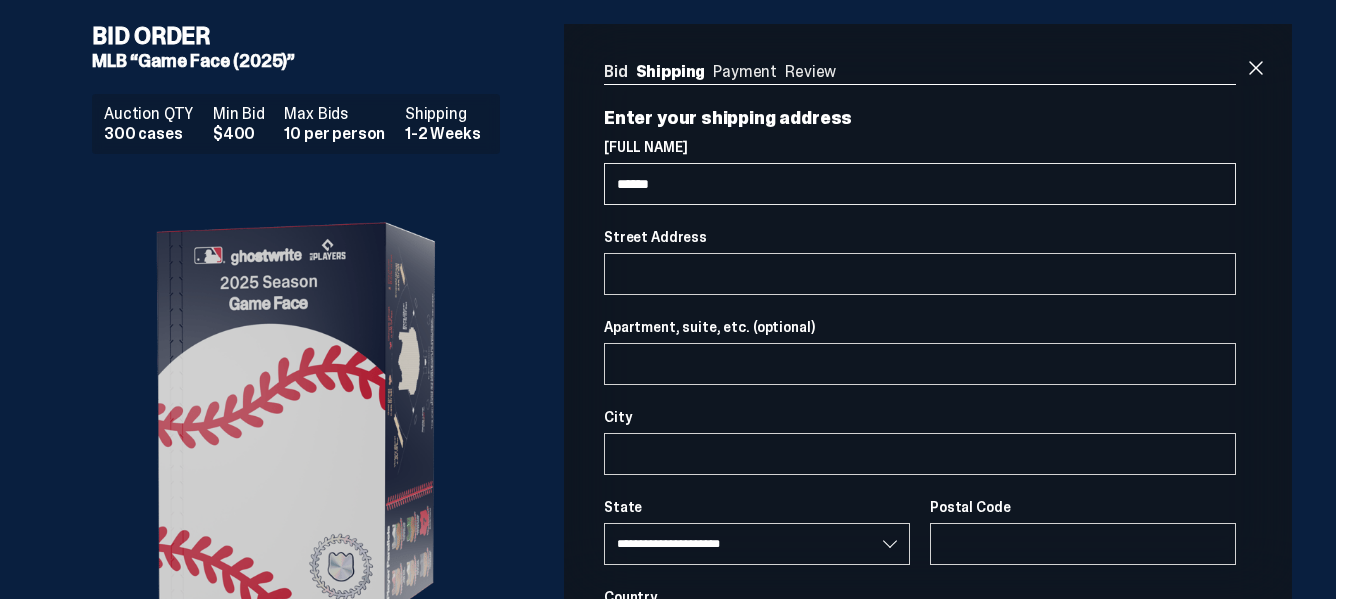 type on "*******" 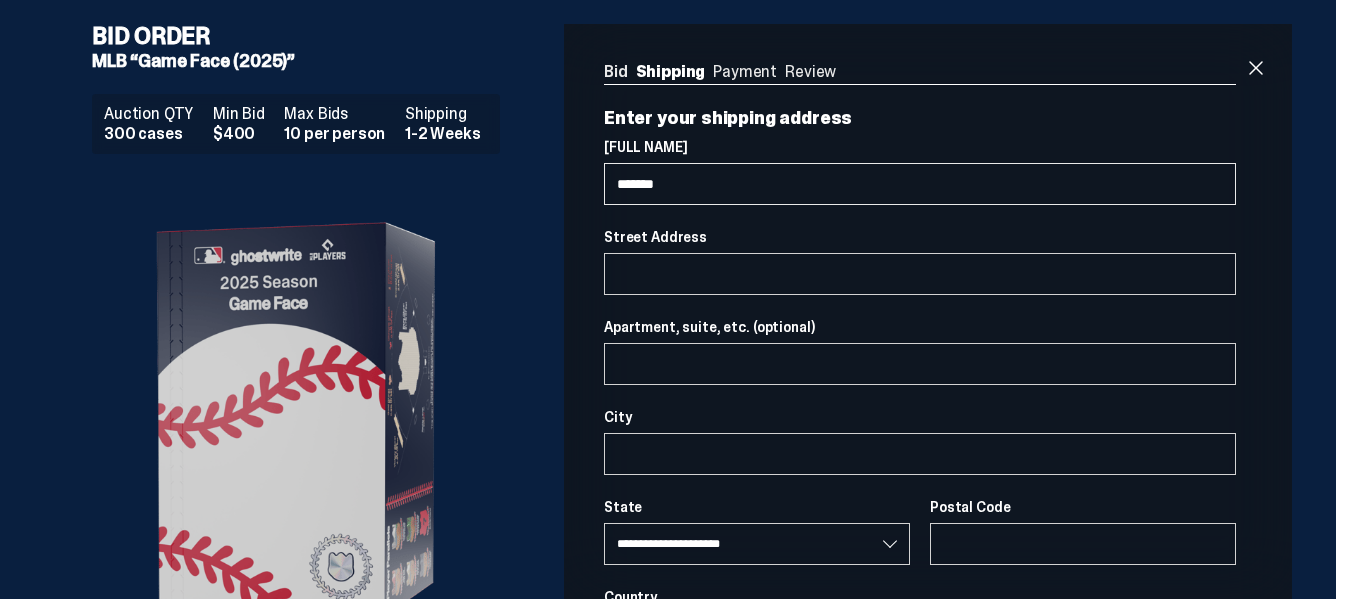 select 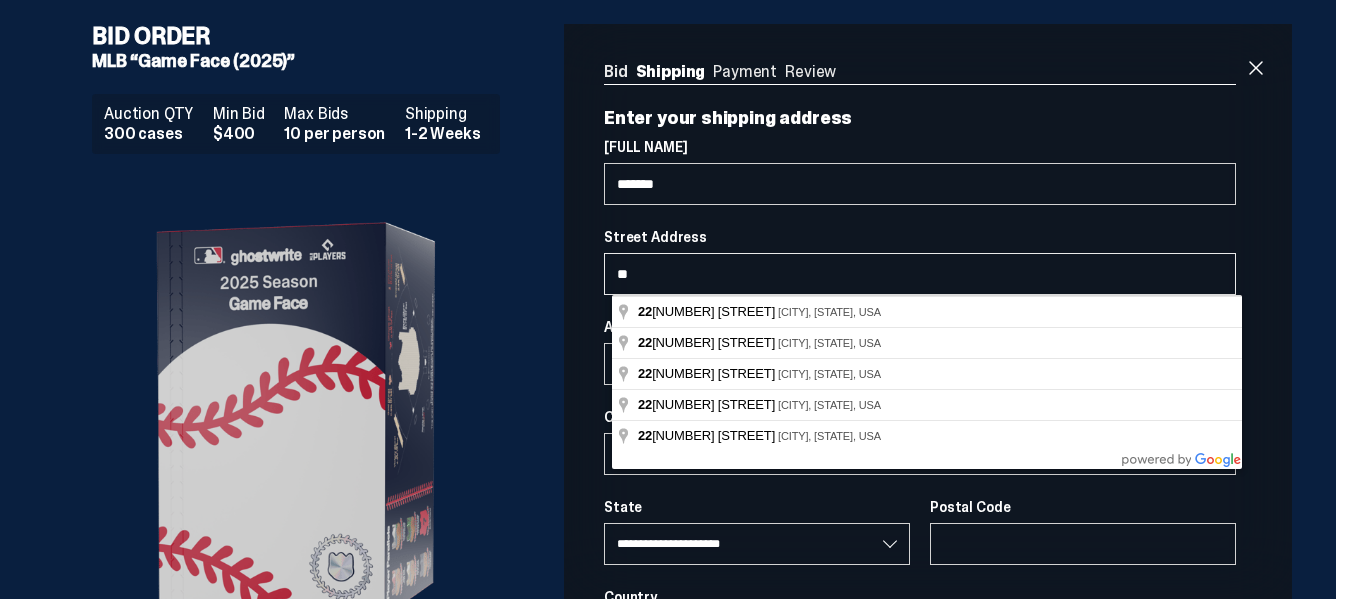 type on "***" 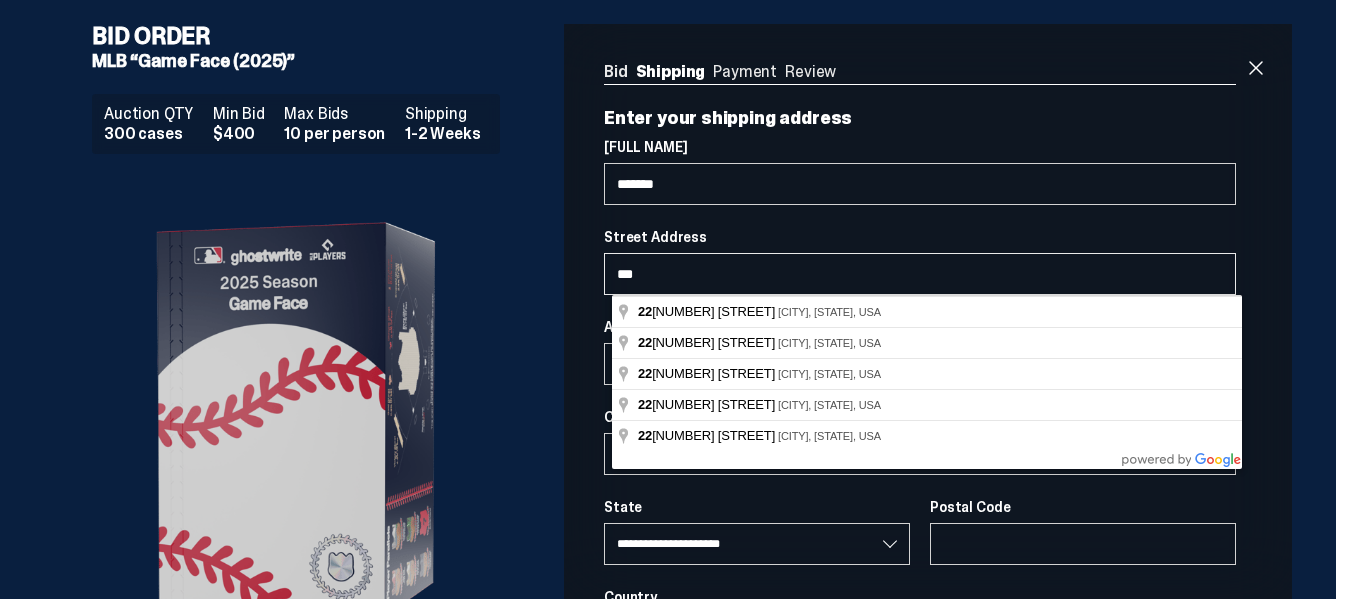select 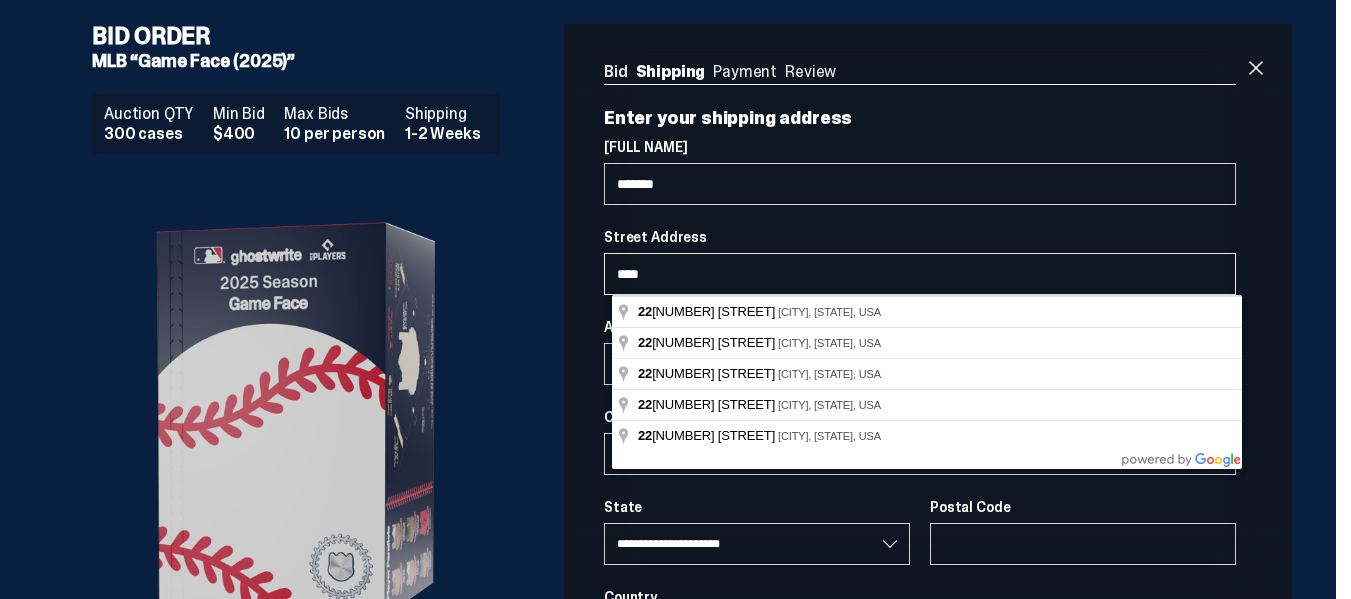select 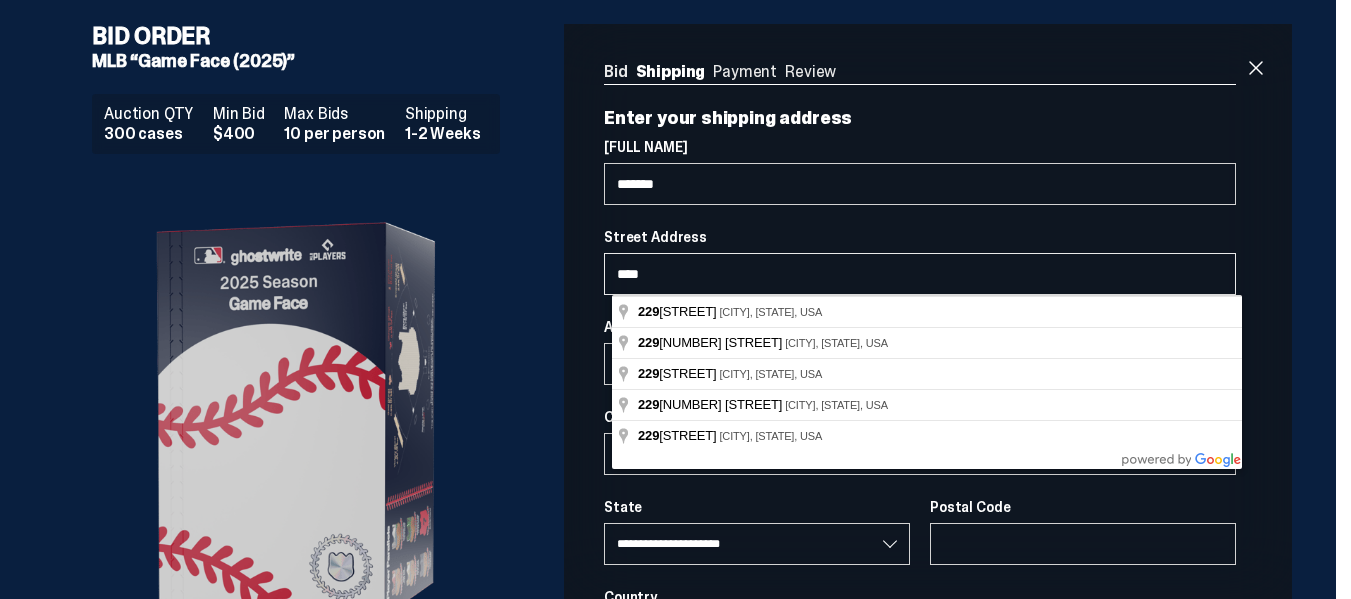 select 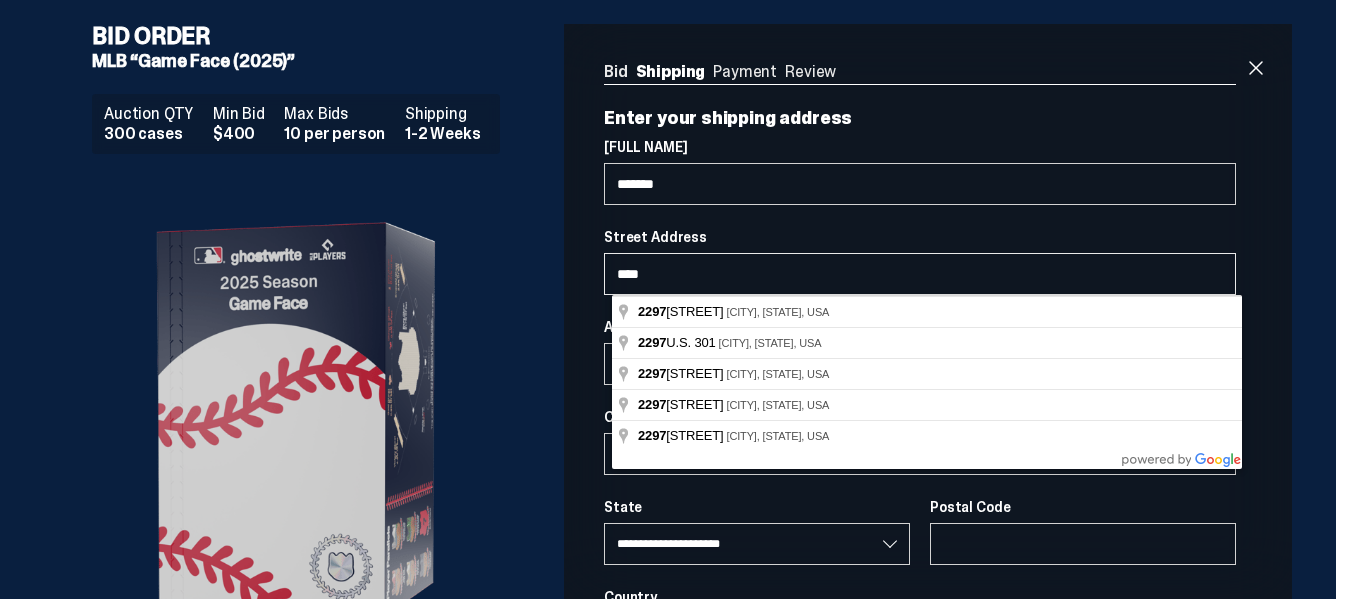 type on "****" 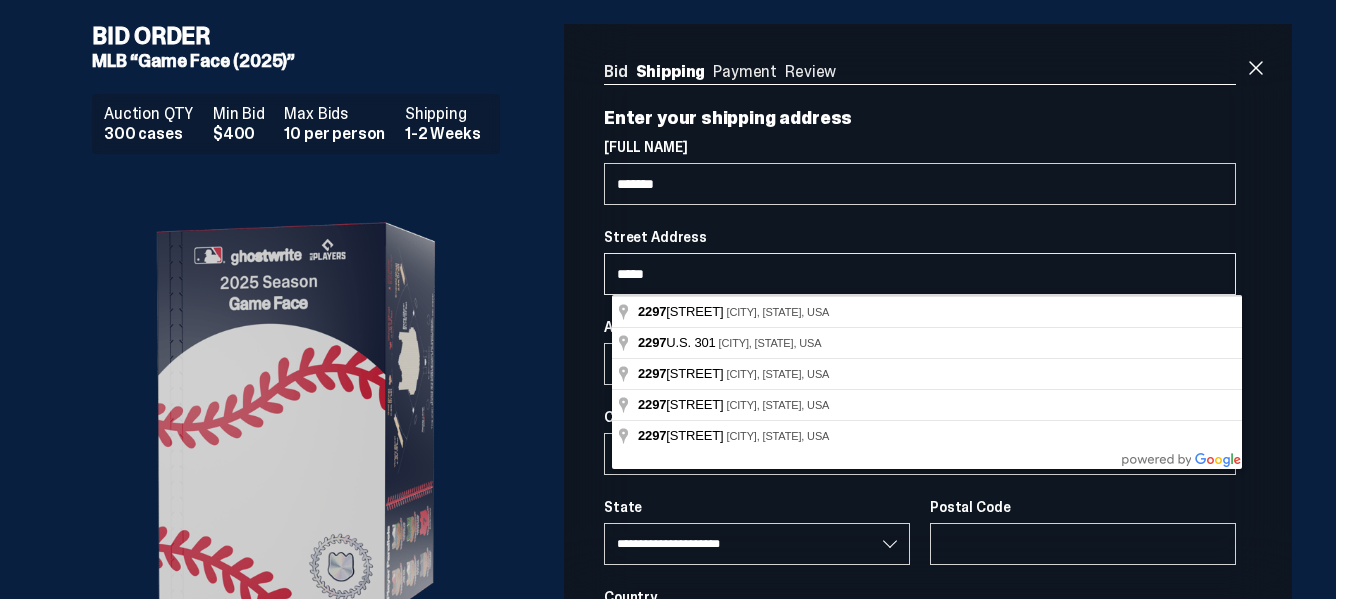 select 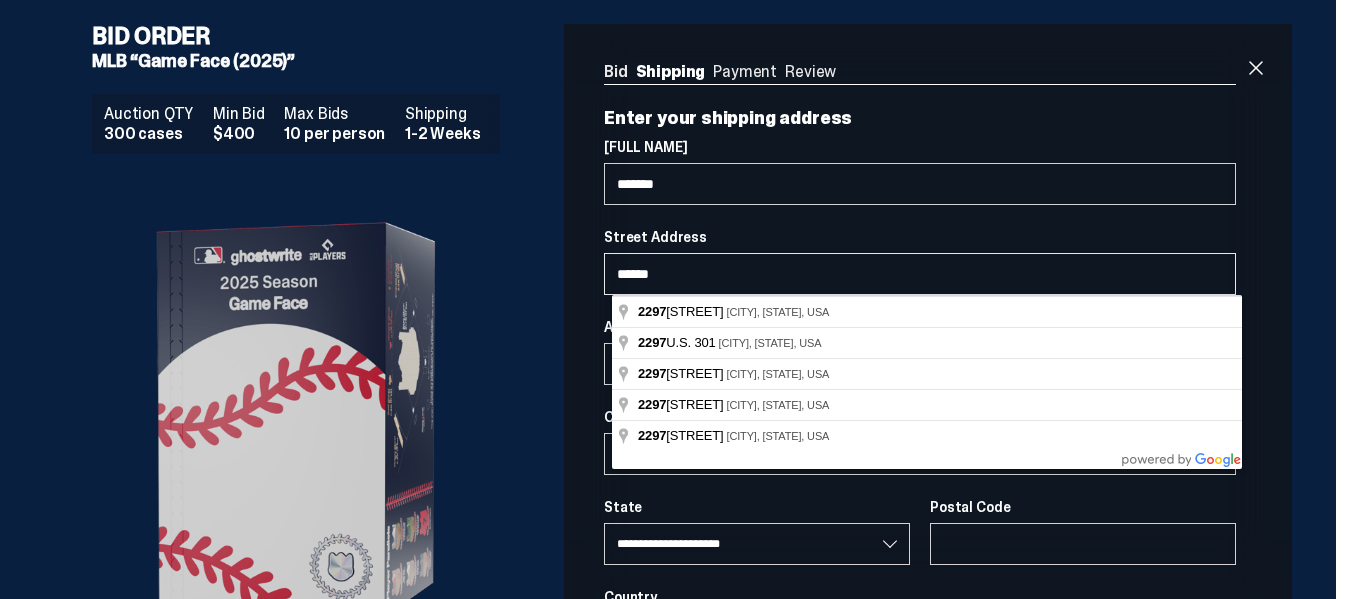 select 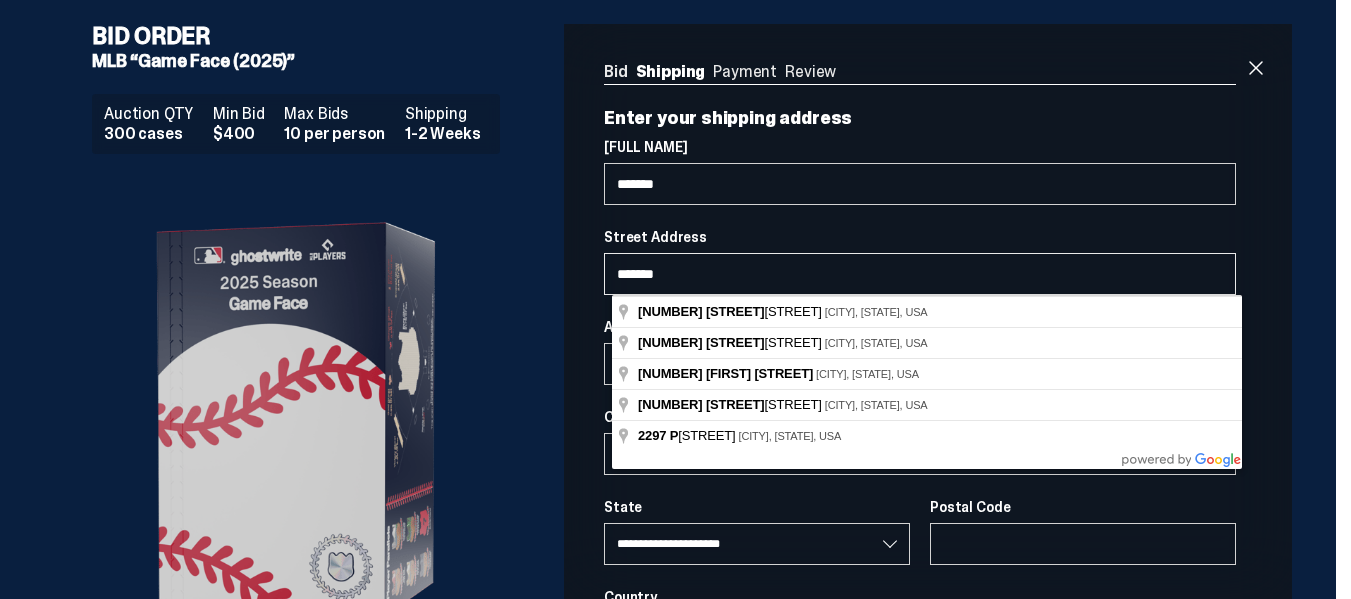 type on "********" 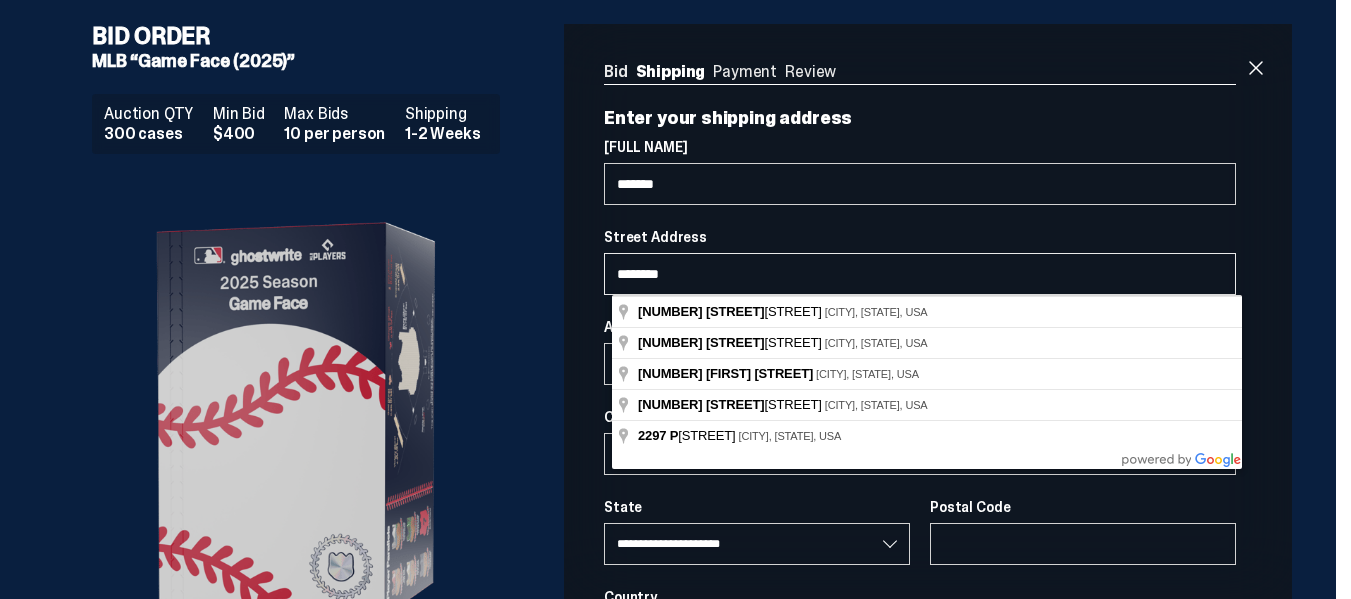 select 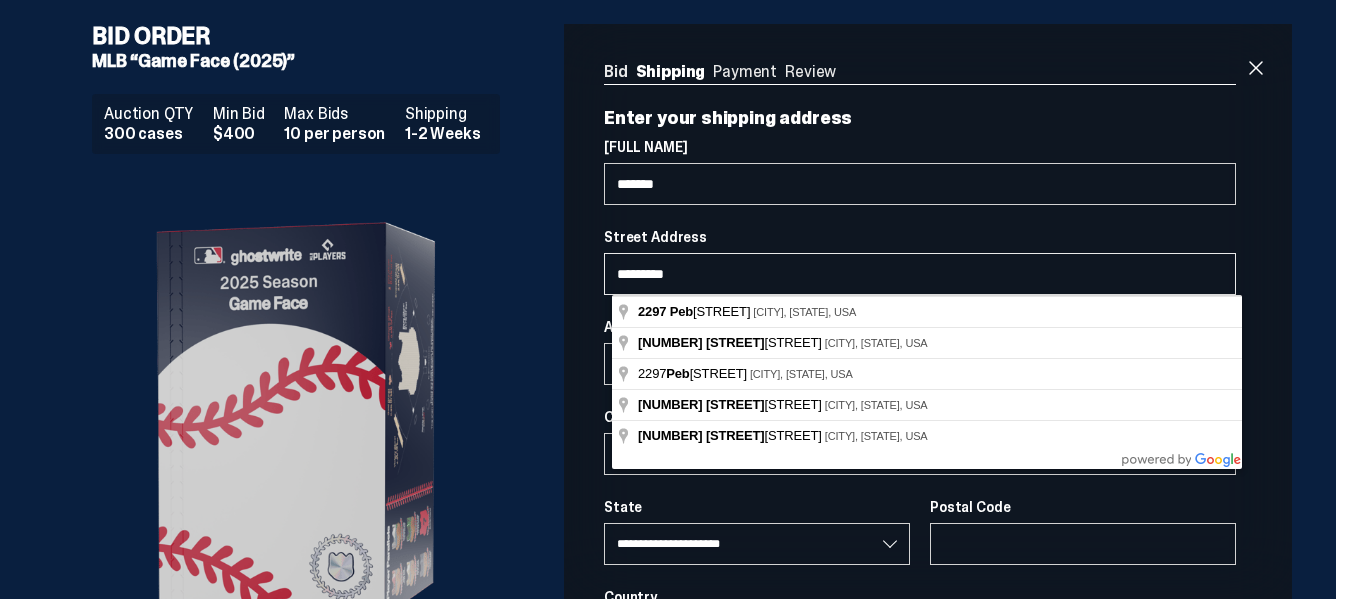select 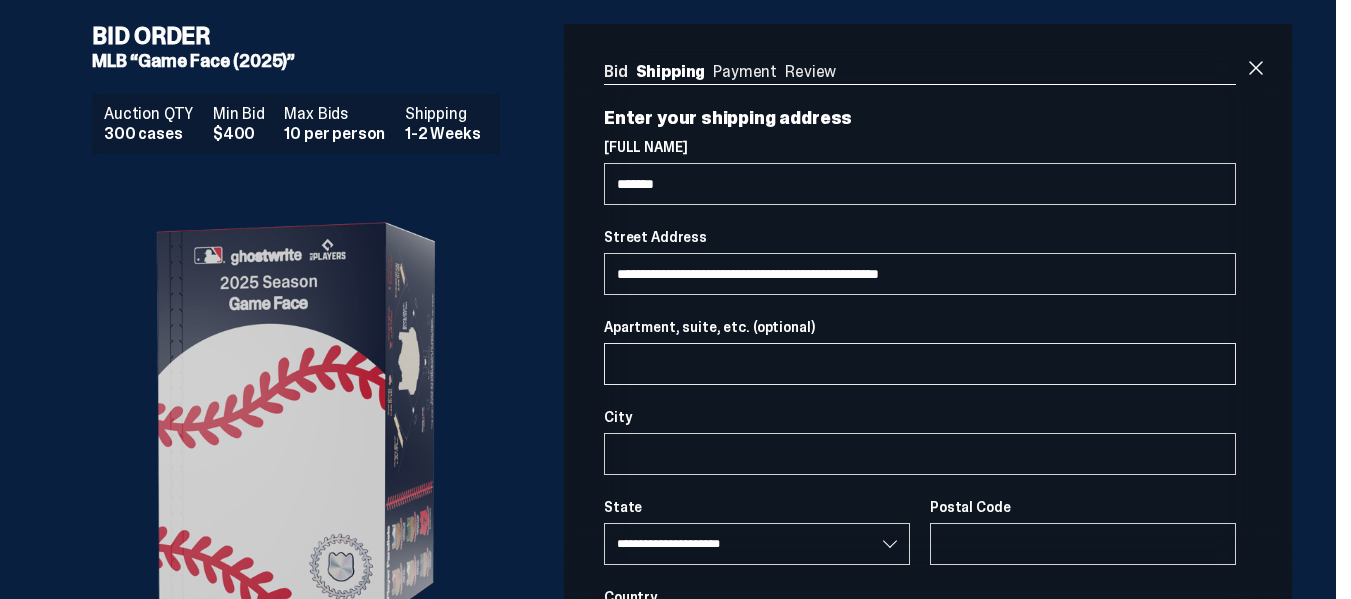 type on "**********" 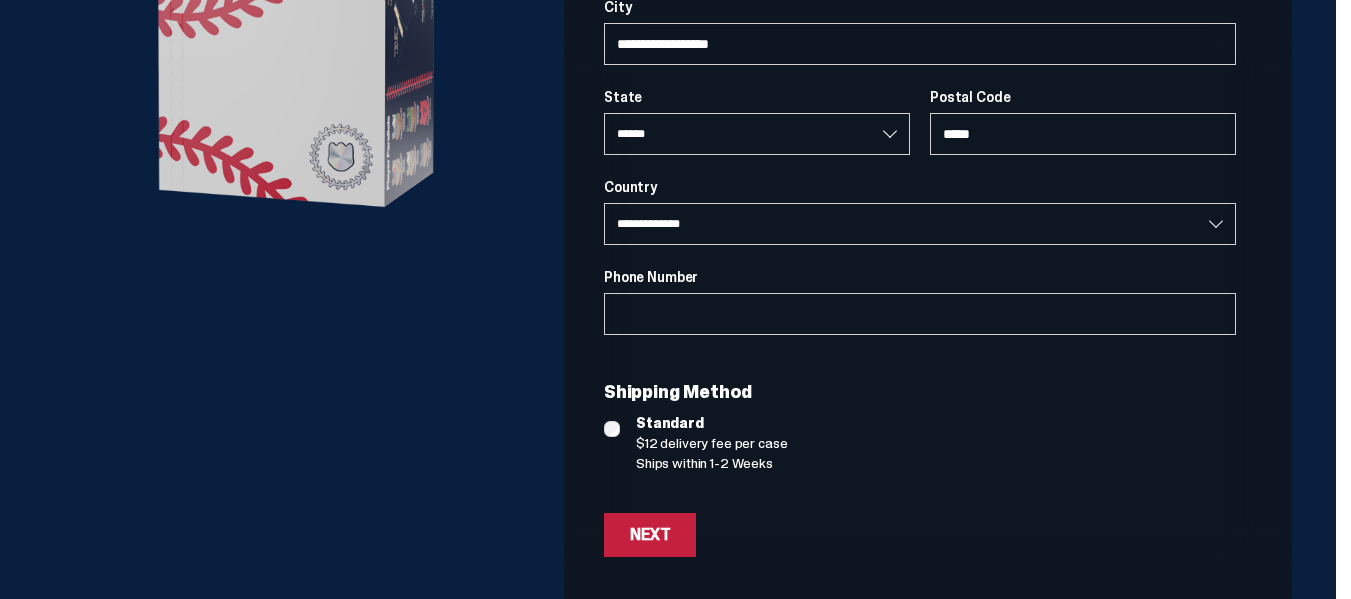 scroll, scrollTop: 414, scrollLeft: 0, axis: vertical 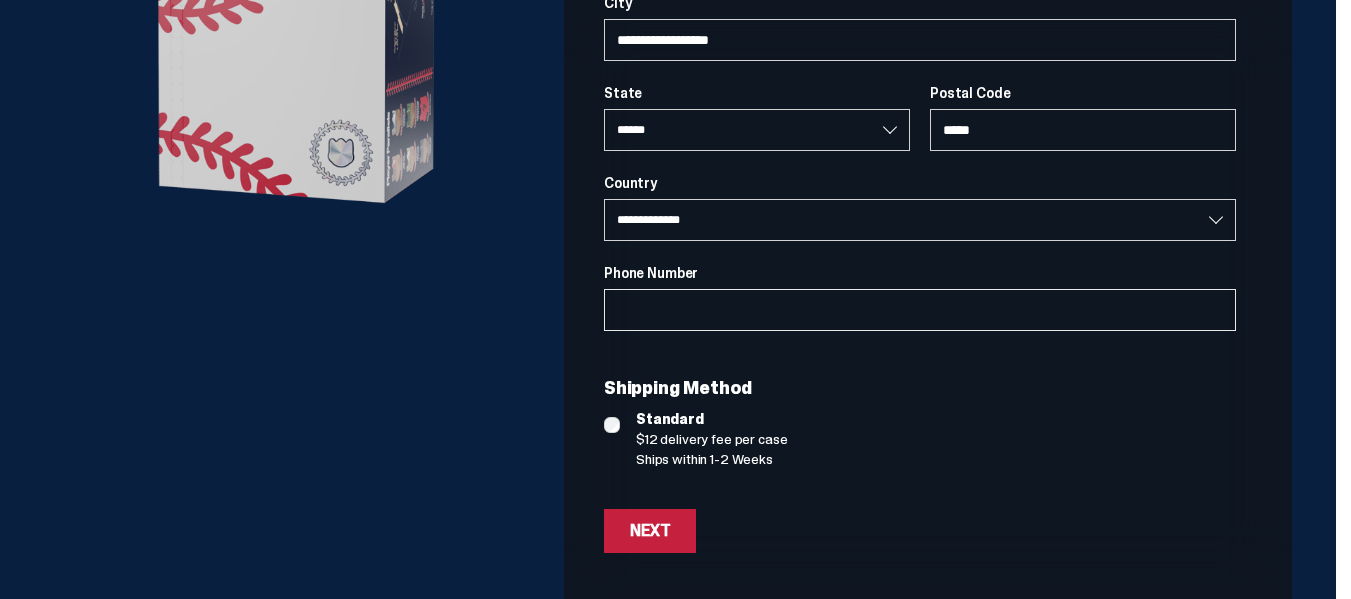 click on "Phone Number" at bounding box center (920, 310) 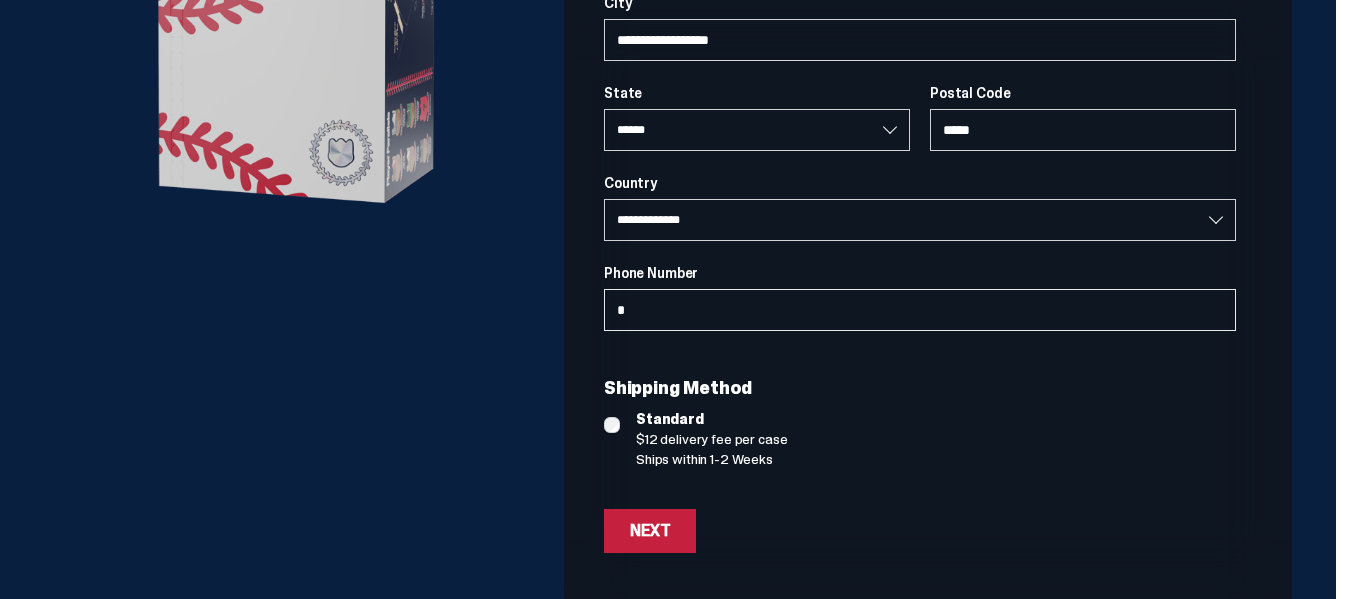 type on "**" 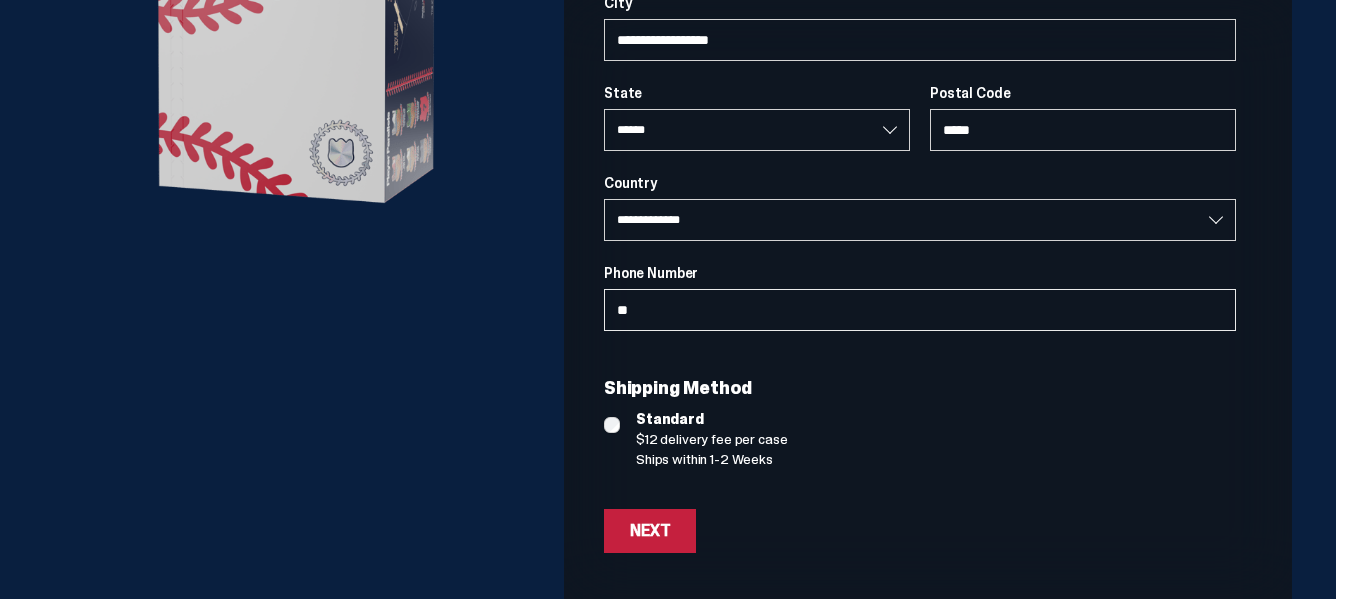 select on "**" 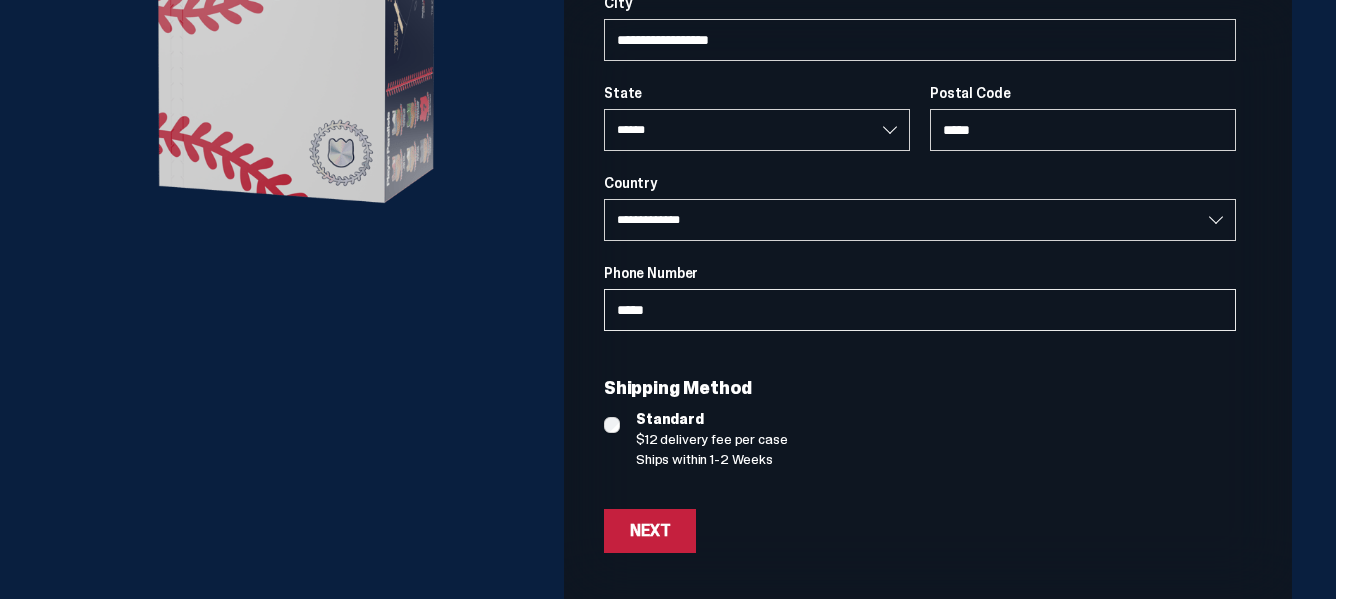 type on "******" 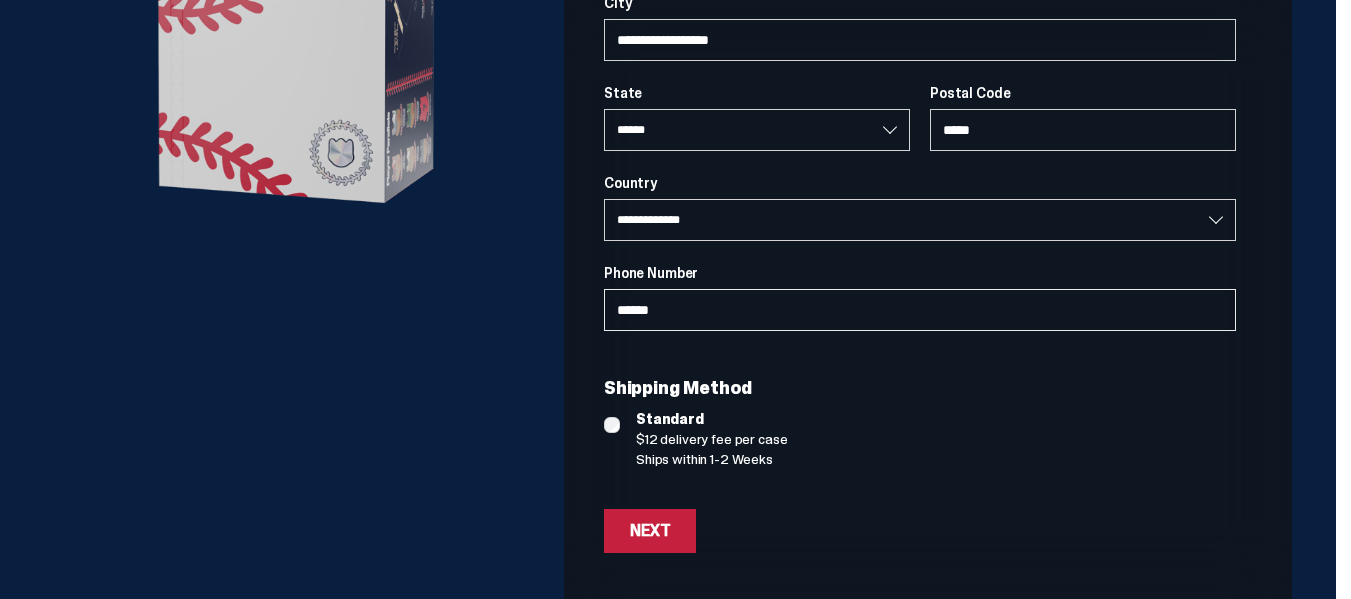 select on "**" 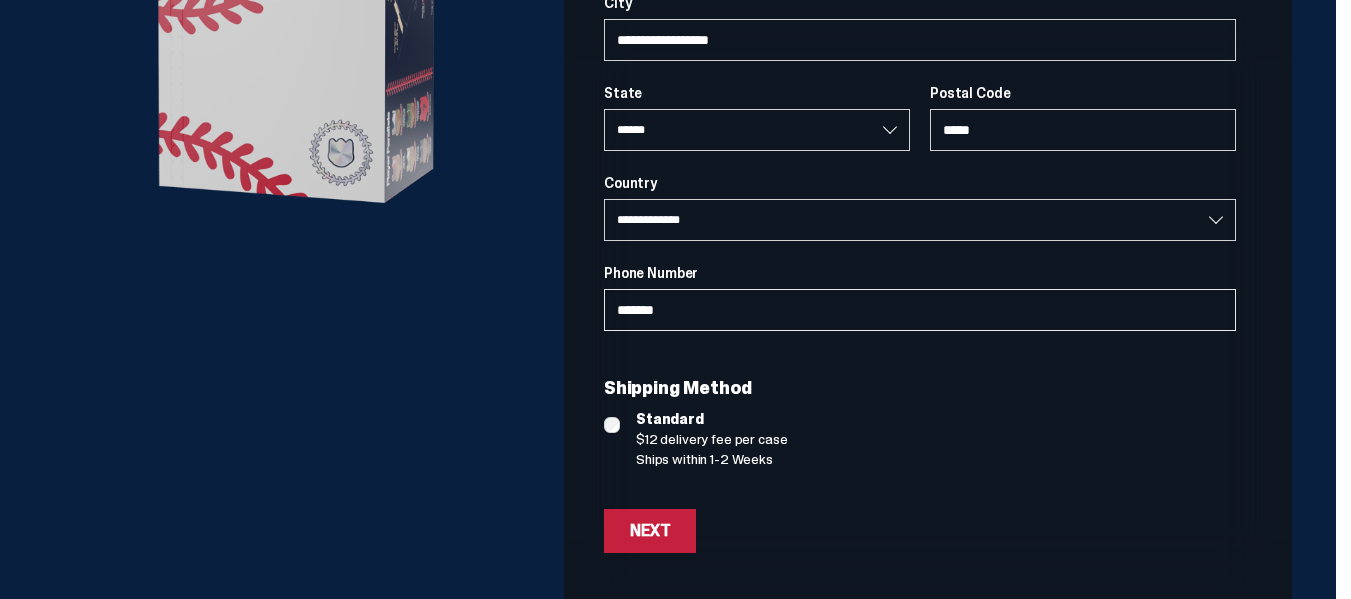 type on "********" 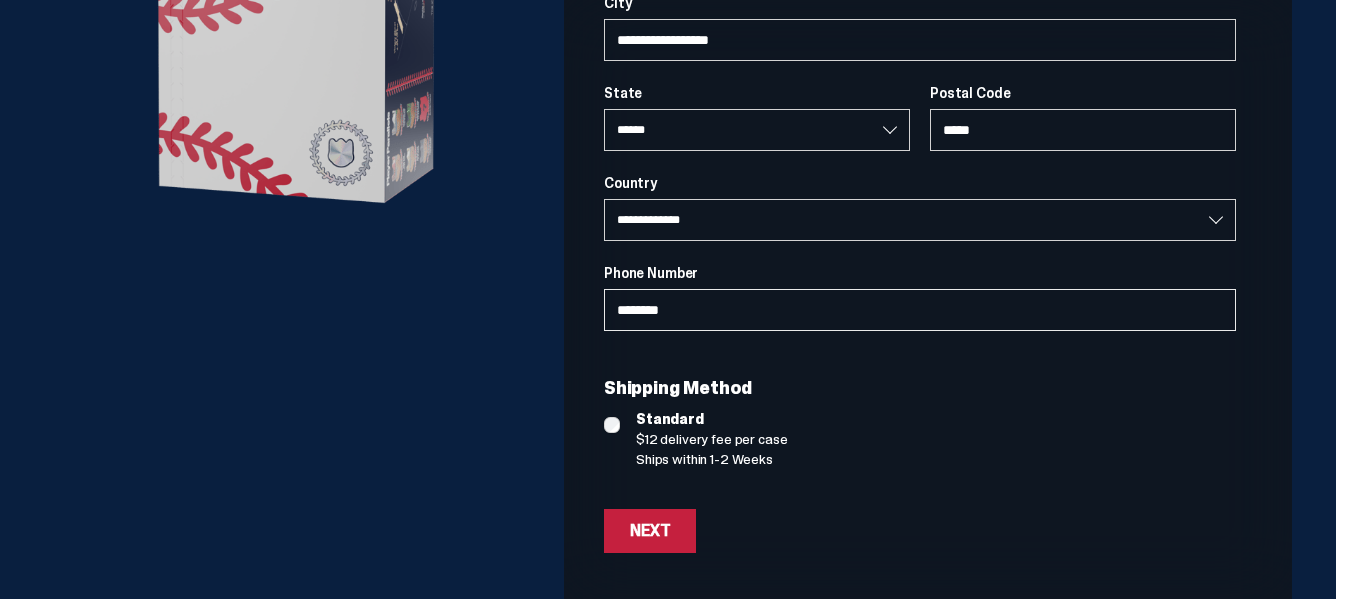 select on "**" 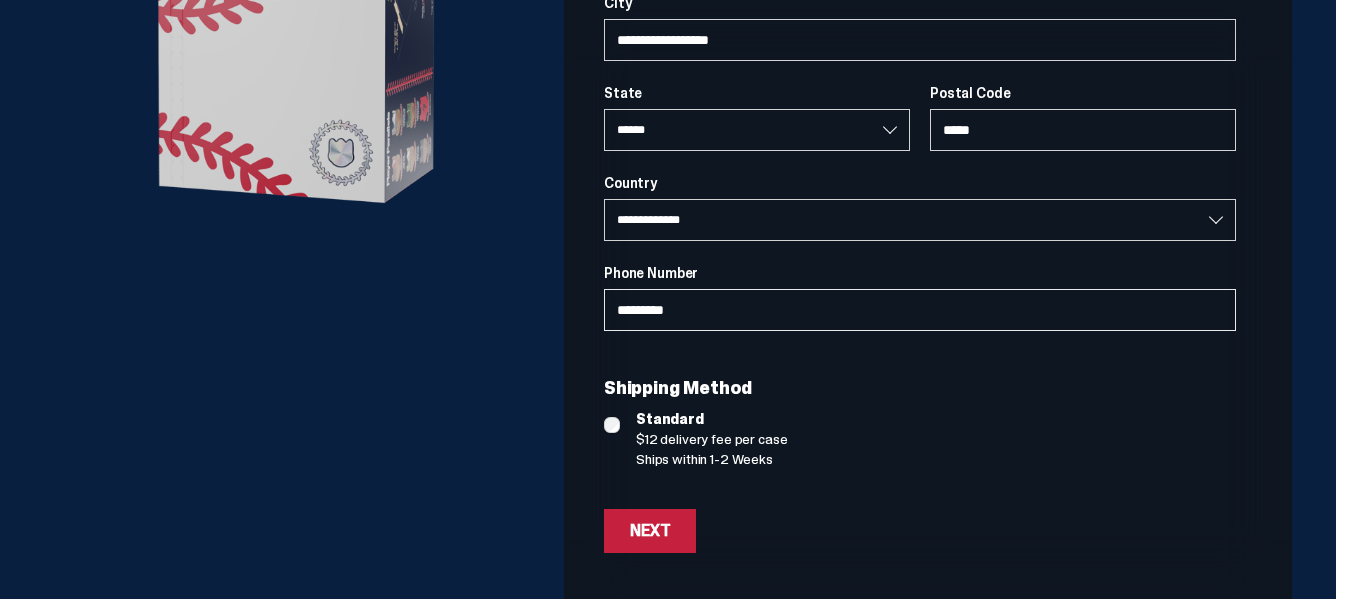 select on "**" 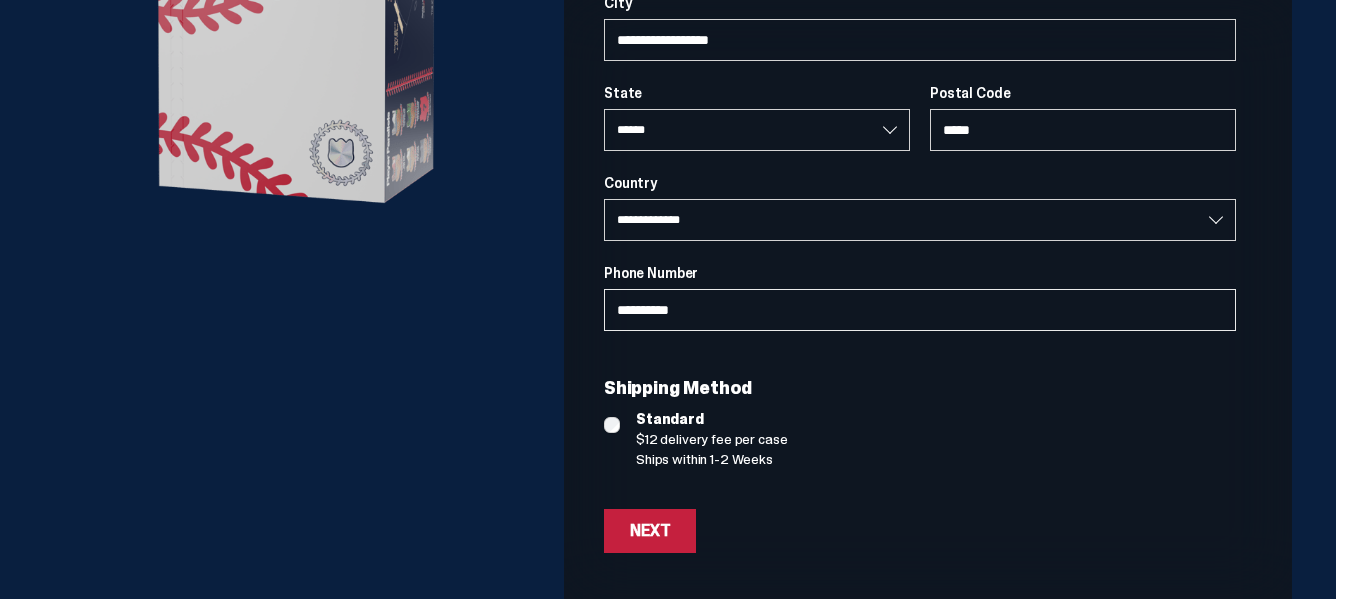 select on "**" 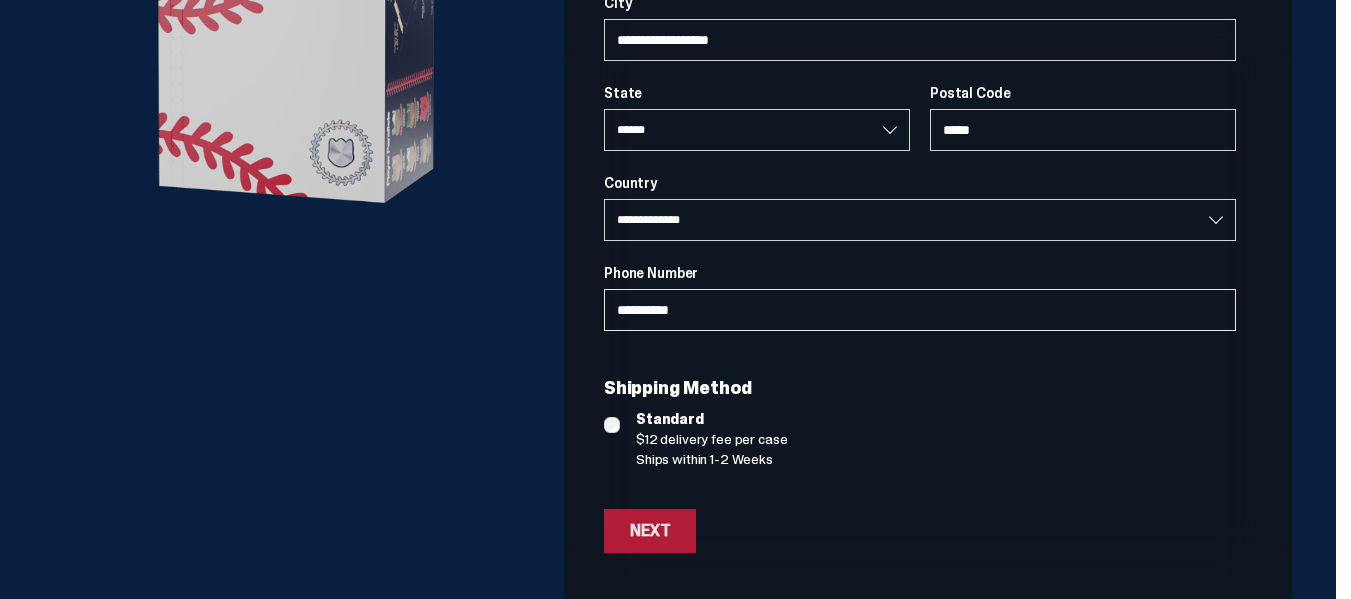 type on "**********" 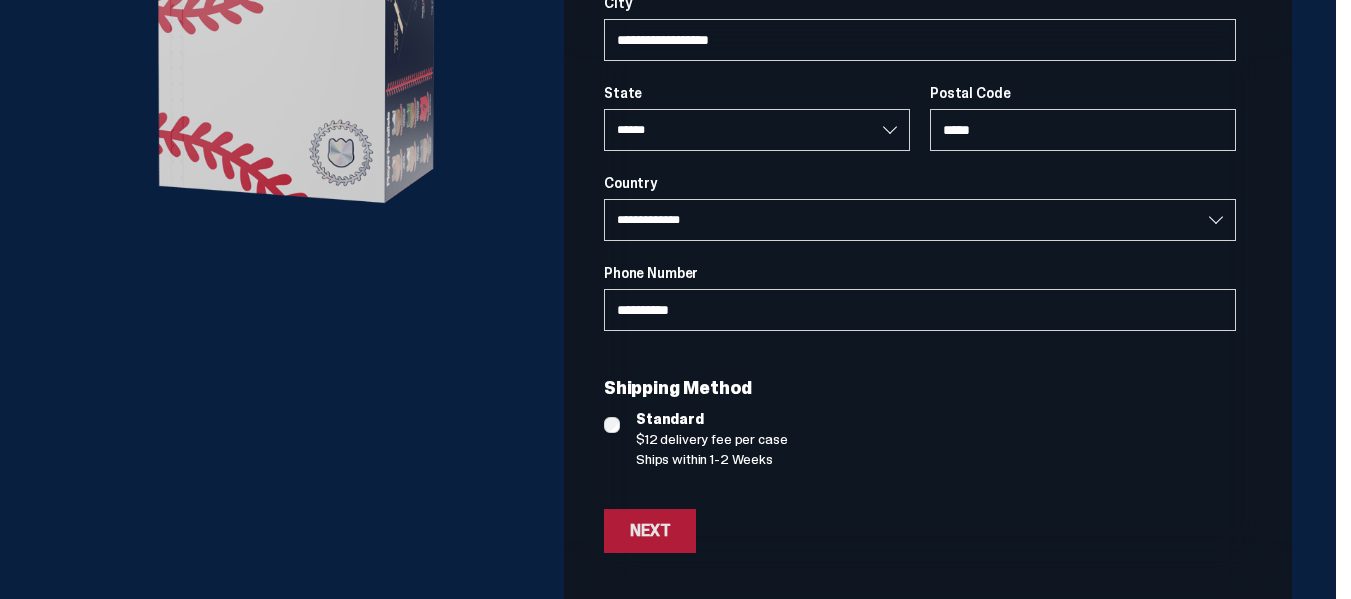 click on "Next" at bounding box center (650, 531) 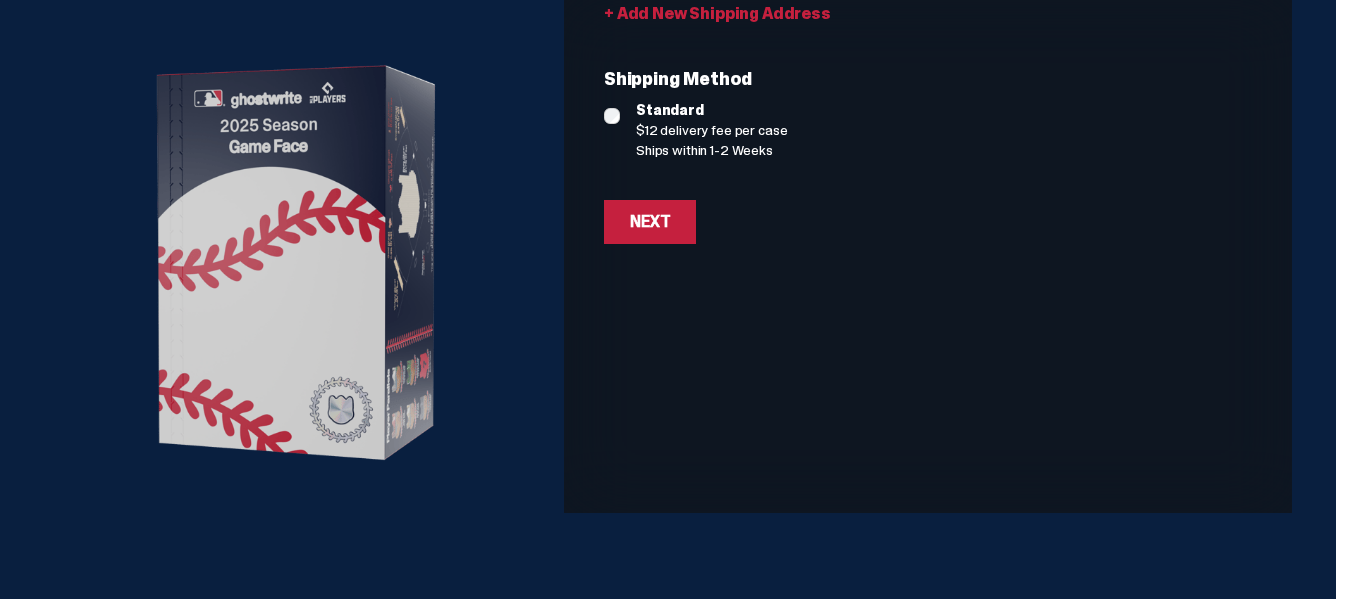 scroll, scrollTop: 157, scrollLeft: 0, axis: vertical 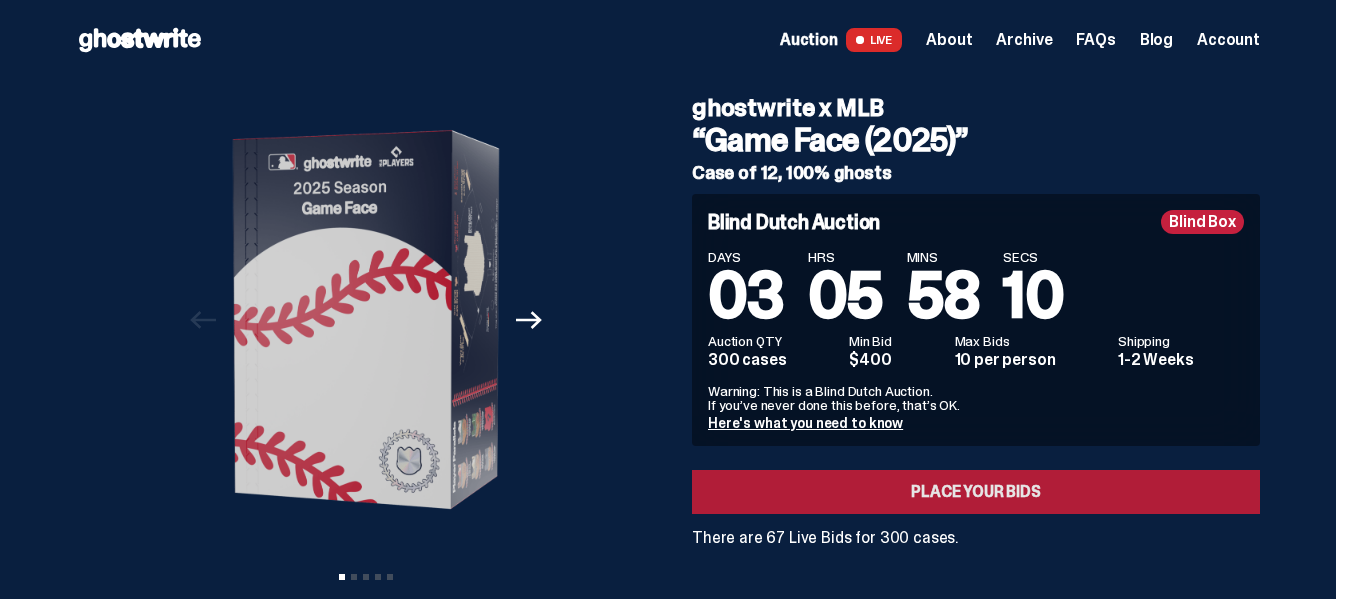 click on "Place your Bids" at bounding box center [976, 492] 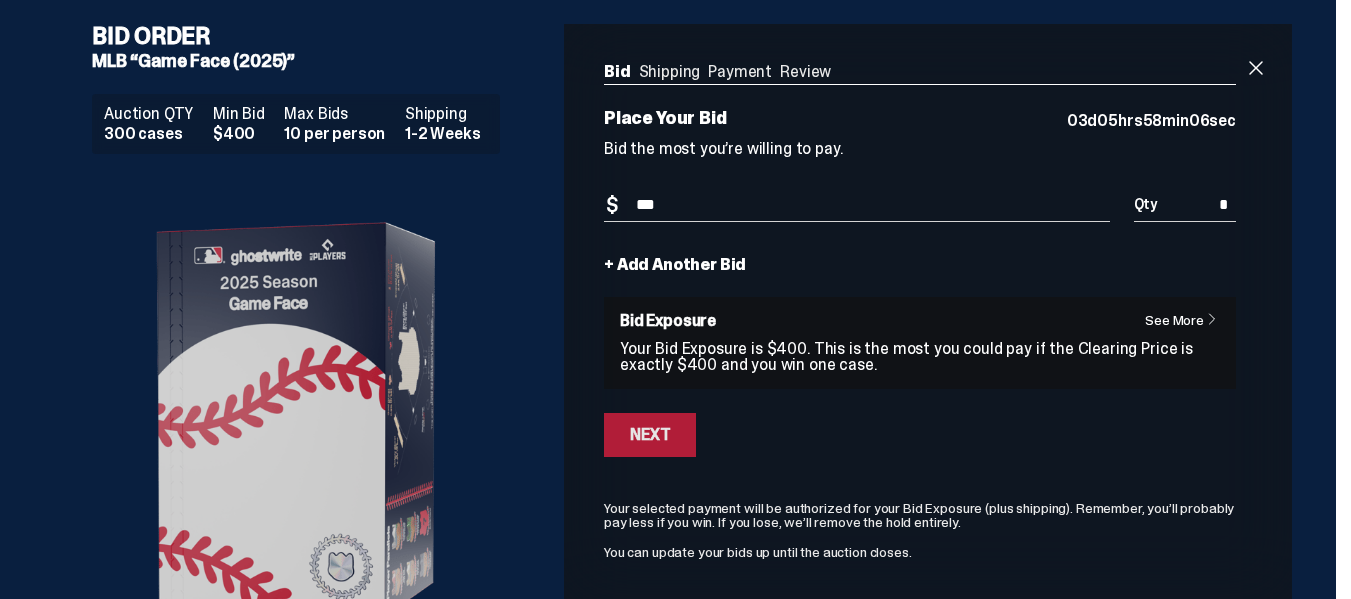 click on "Next" at bounding box center [650, 435] 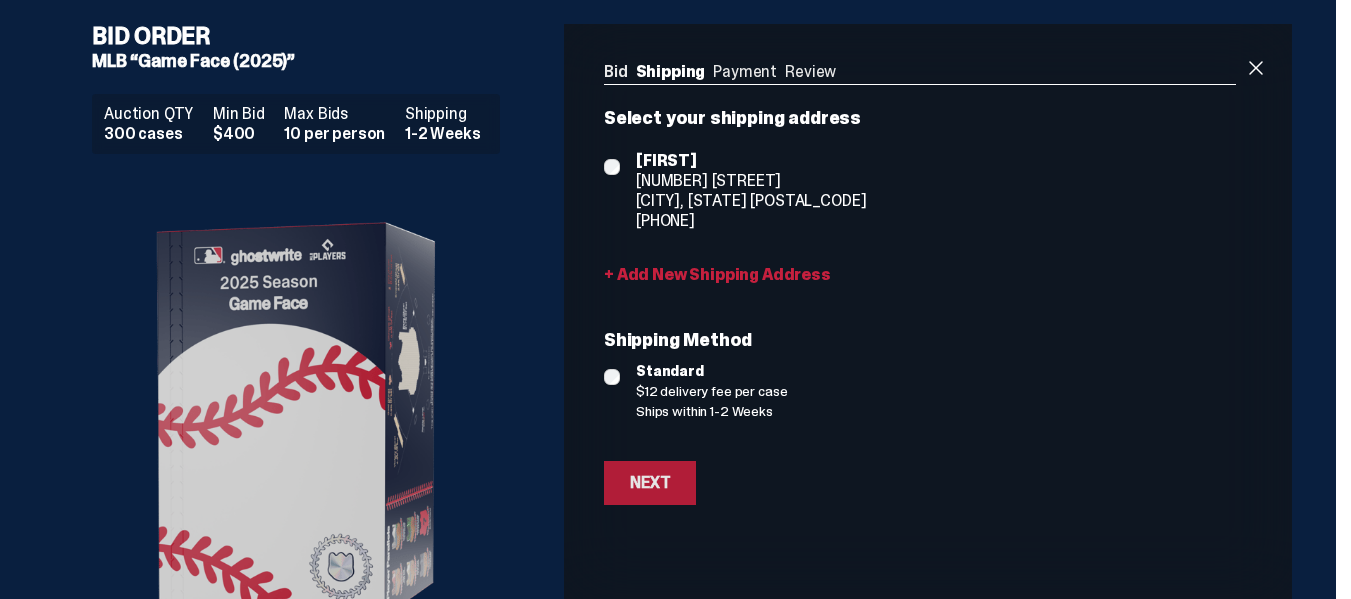 click on "Next" at bounding box center [650, 483] 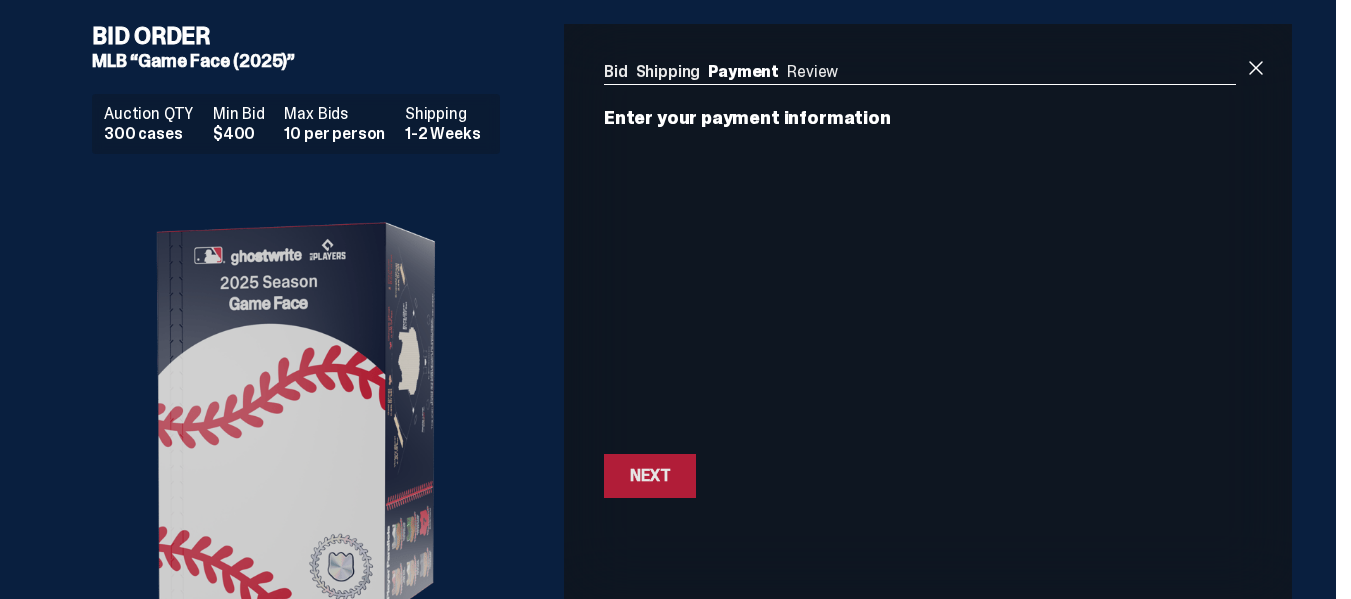 click on "Next" at bounding box center (650, 476) 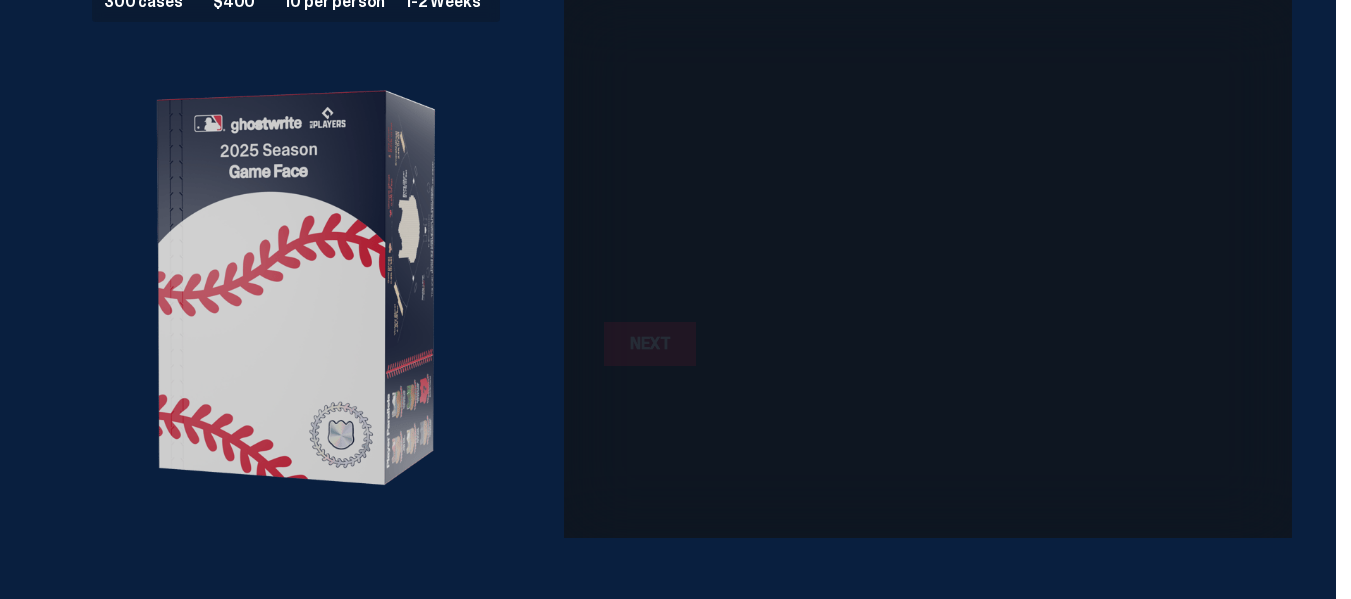 scroll, scrollTop: 133, scrollLeft: 0, axis: vertical 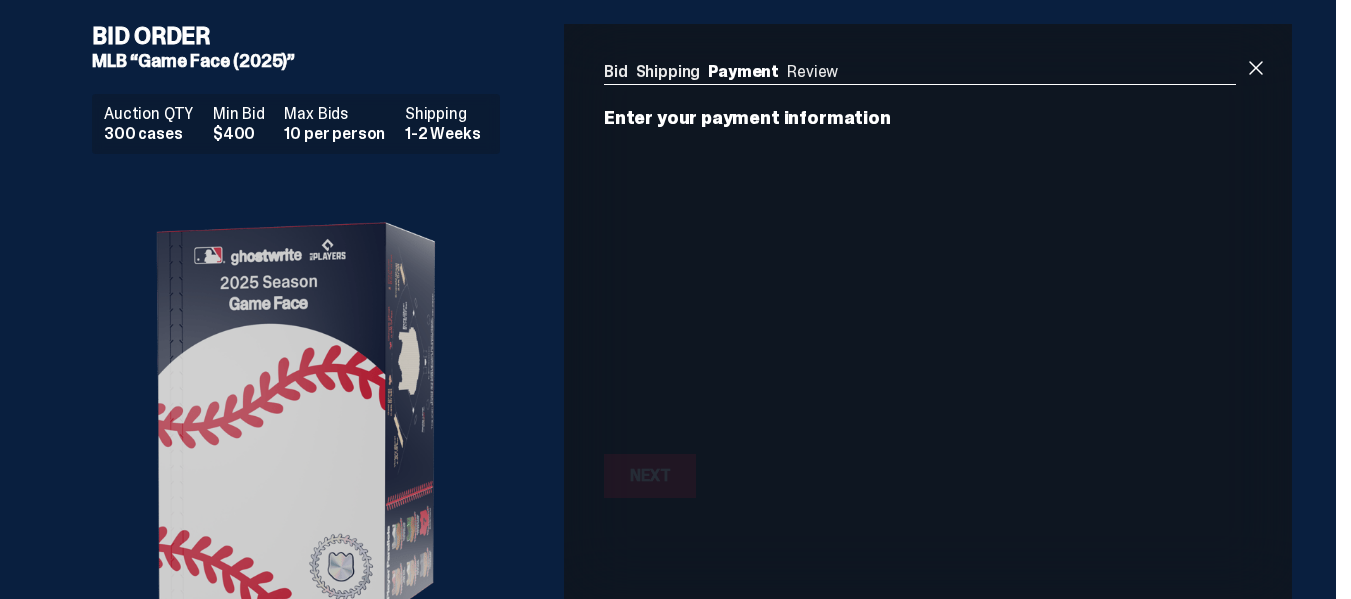 click on "Bid
Shipping
Payment
Review" at bounding box center [920, 74] 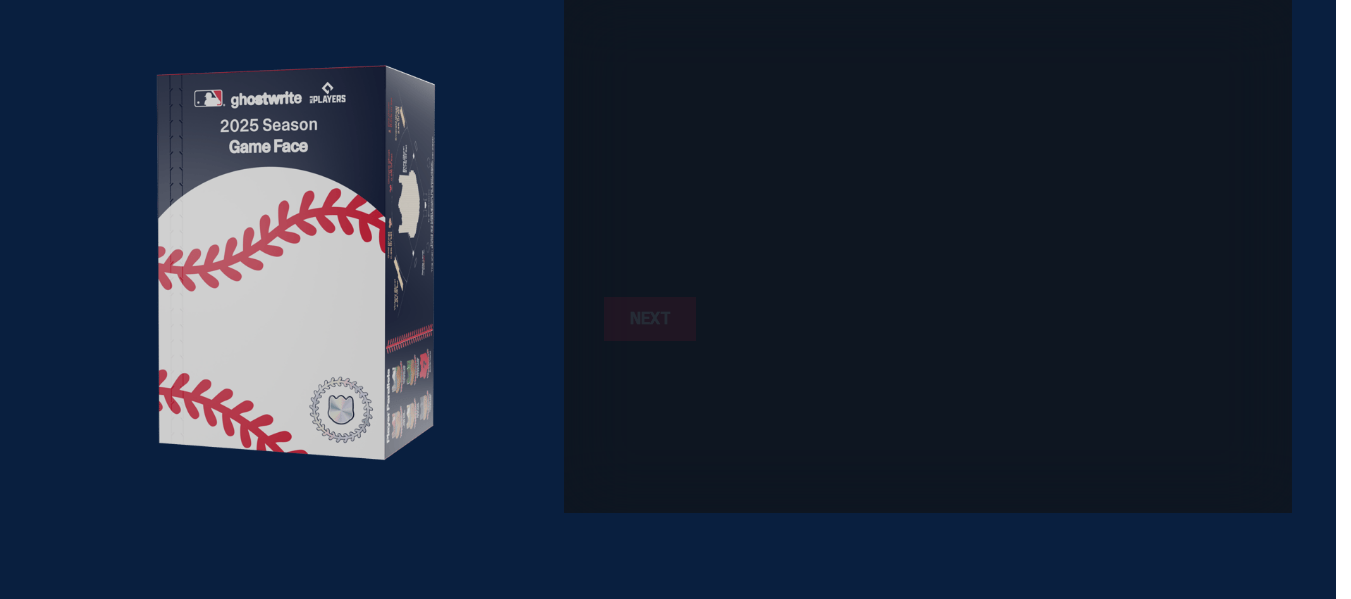 scroll, scrollTop: 0, scrollLeft: 0, axis: both 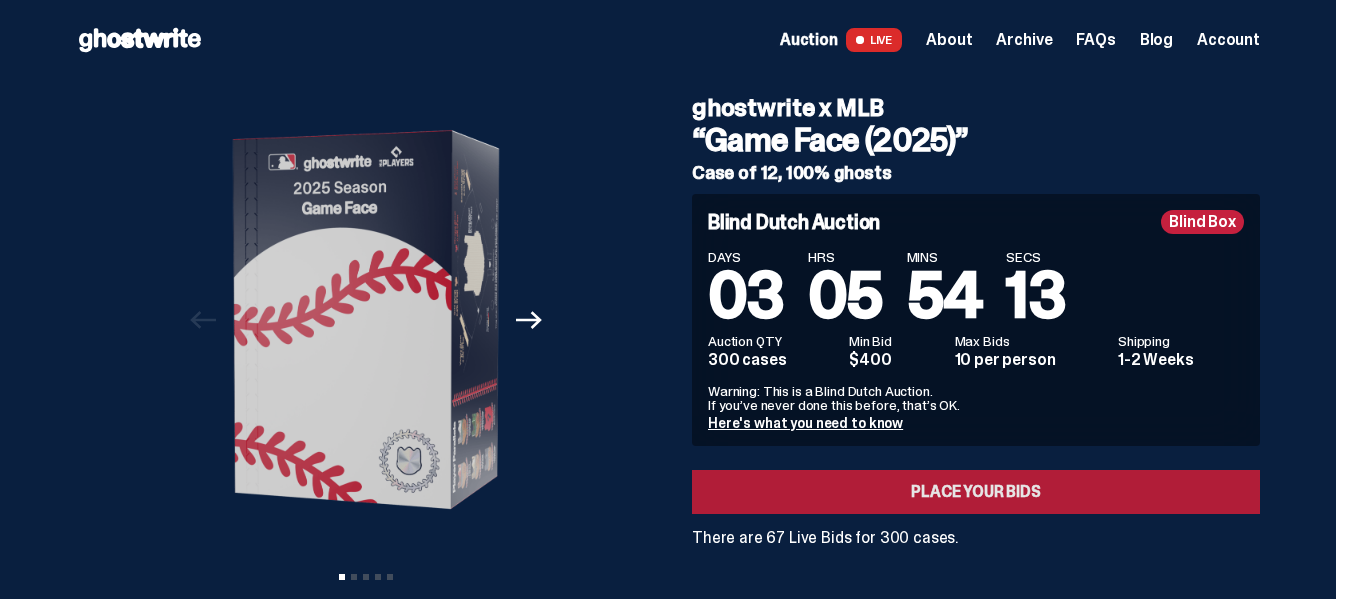 click on "Place your Bids" at bounding box center (976, 492) 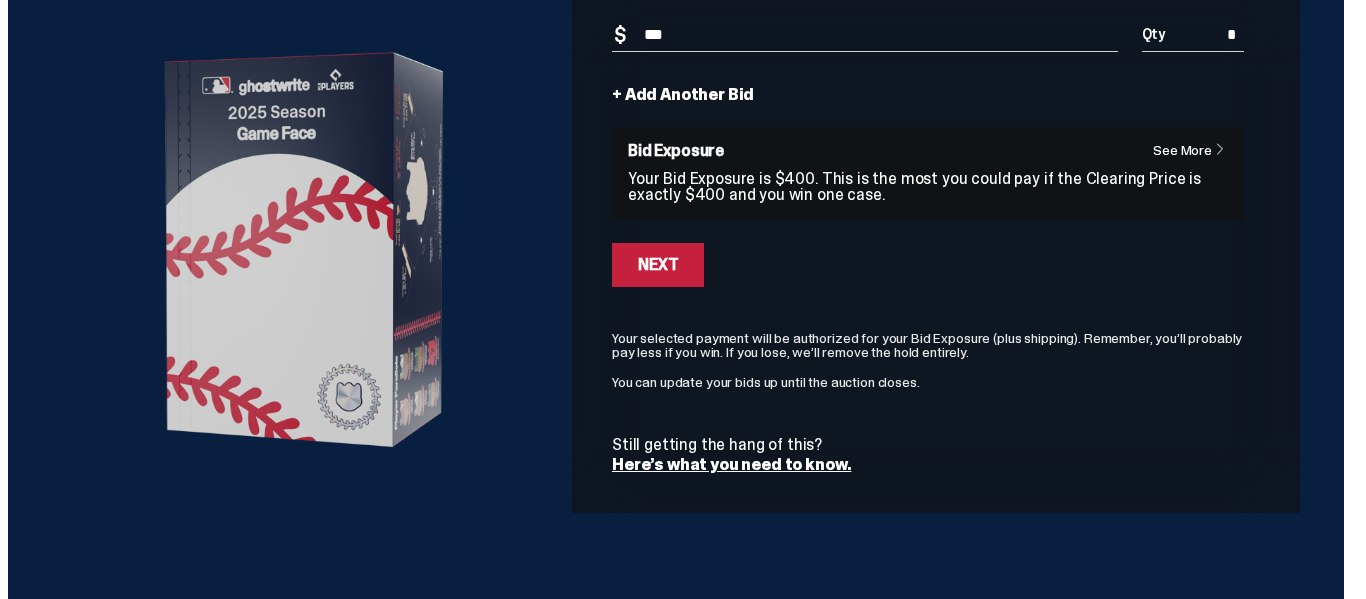 scroll, scrollTop: 0, scrollLeft: 0, axis: both 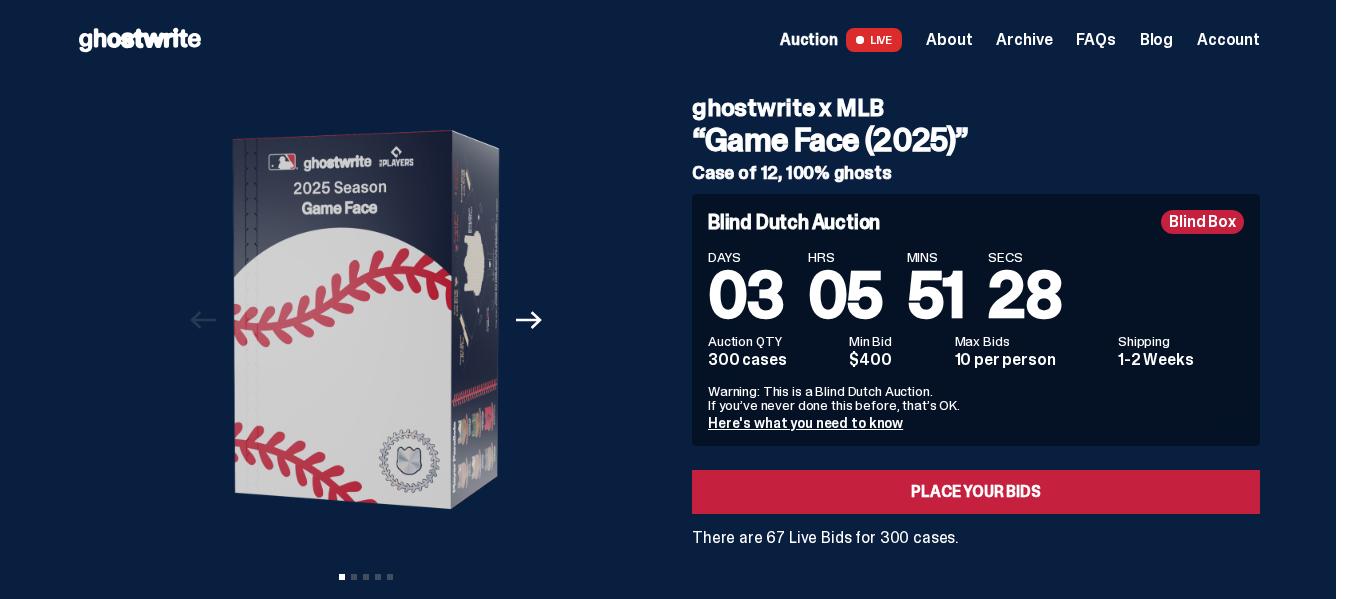 click on "Here's what you need to know" at bounding box center (805, 423) 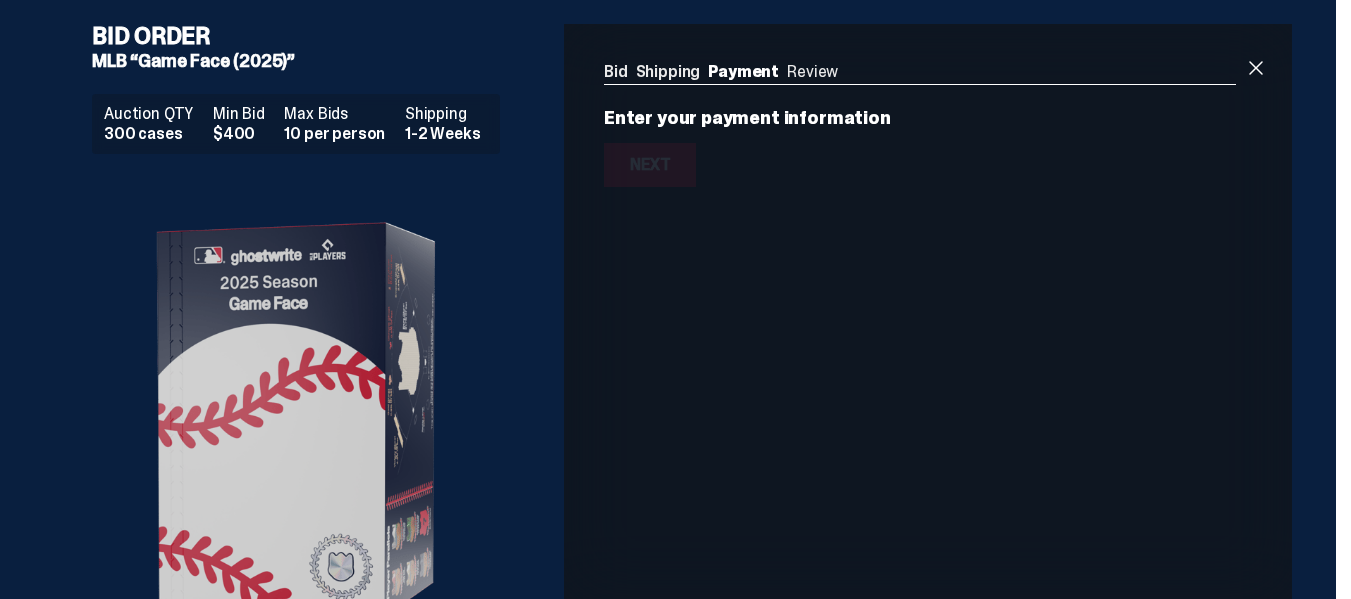 scroll, scrollTop: 0, scrollLeft: 0, axis: both 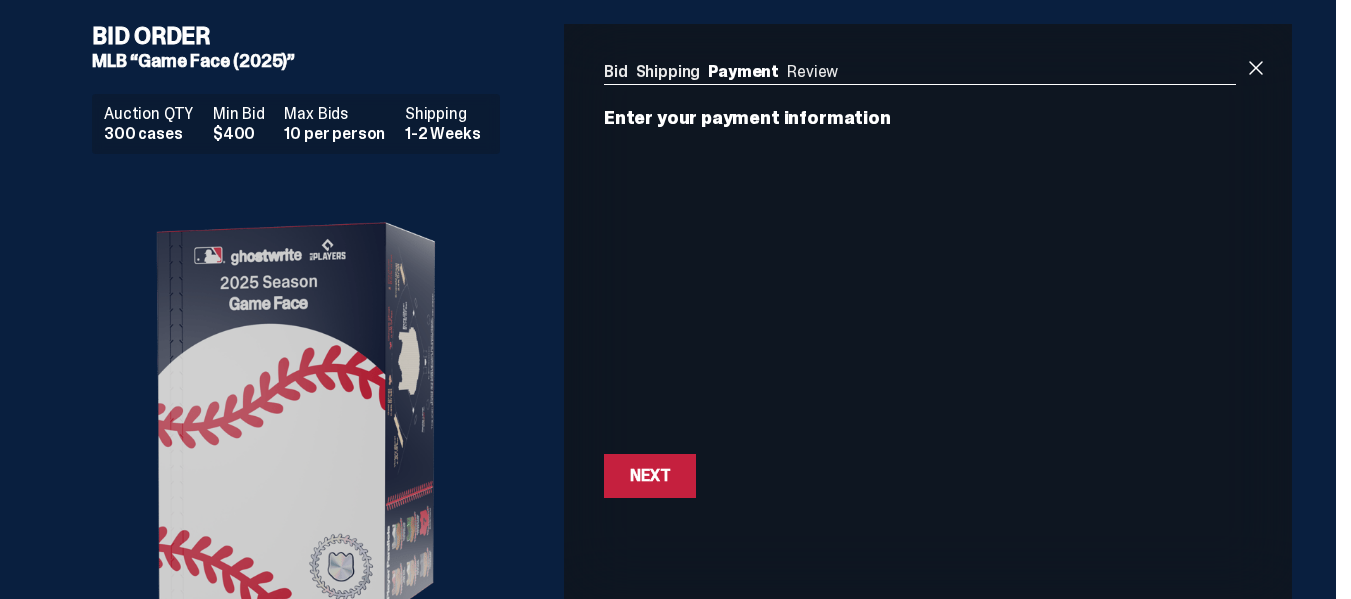 click on "Next
Next" at bounding box center (920, 476) 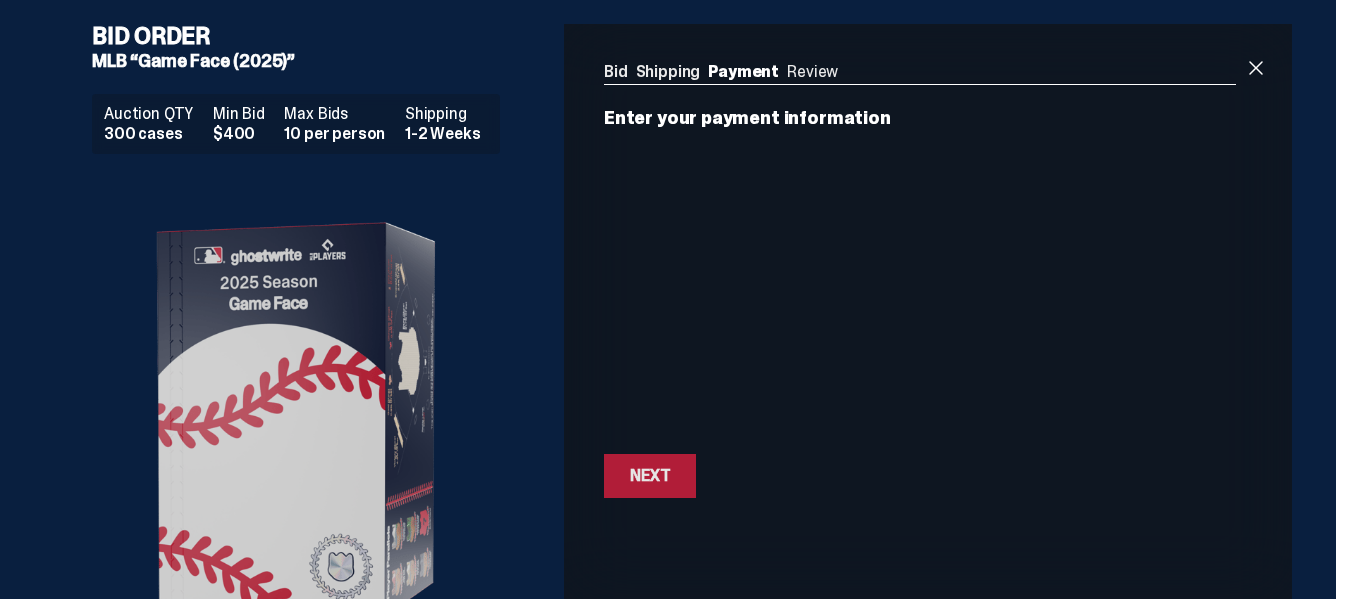 click on "Next" at bounding box center [650, 476] 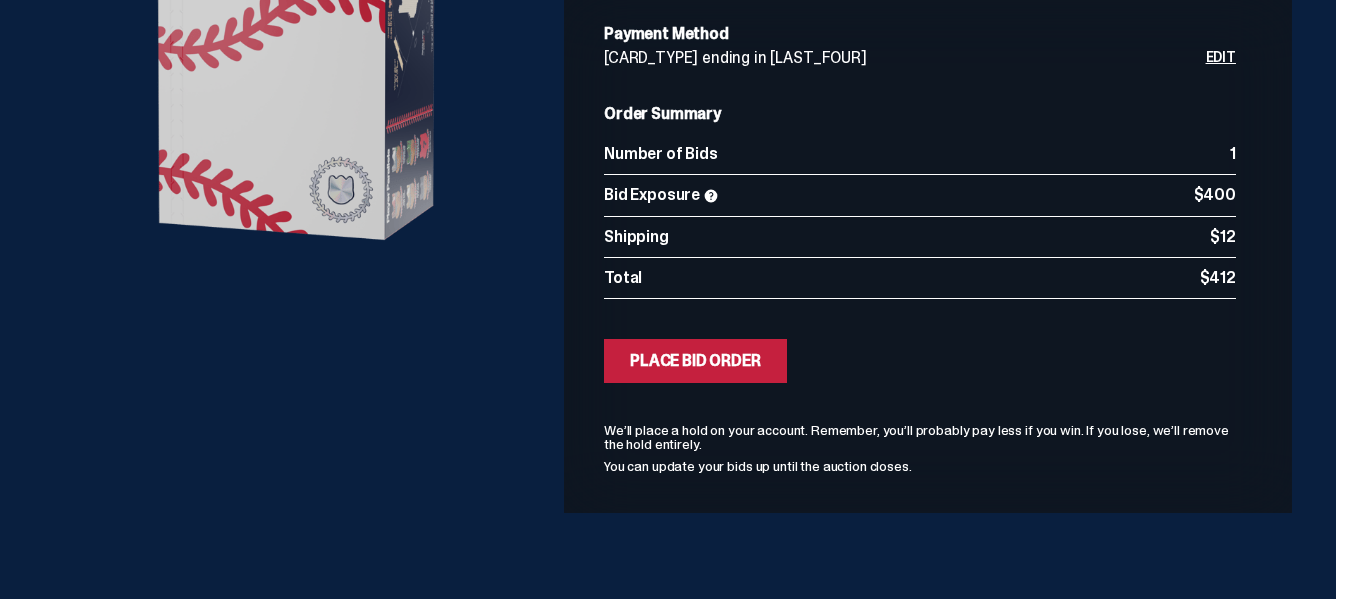 scroll, scrollTop: 0, scrollLeft: 0, axis: both 